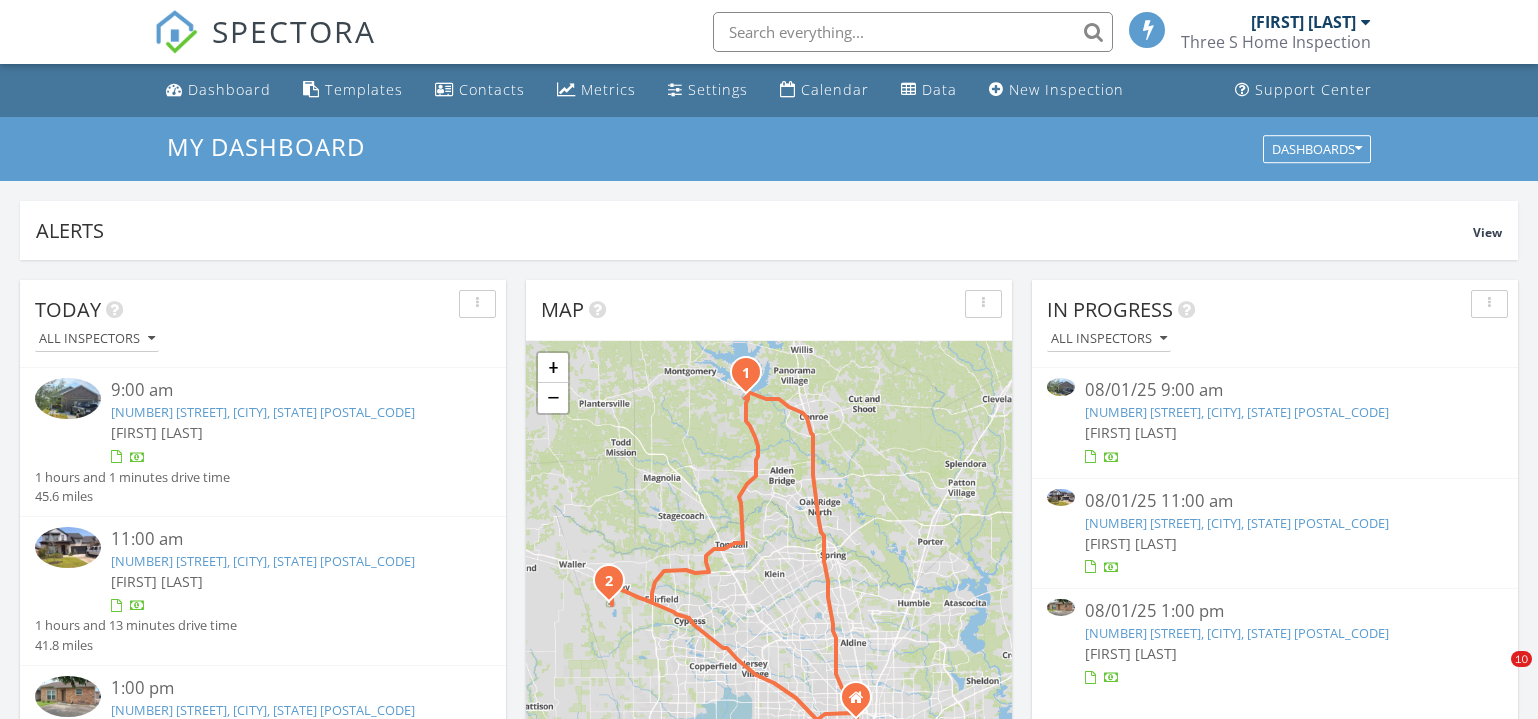 scroll, scrollTop: 999, scrollLeft: 0, axis: vertical 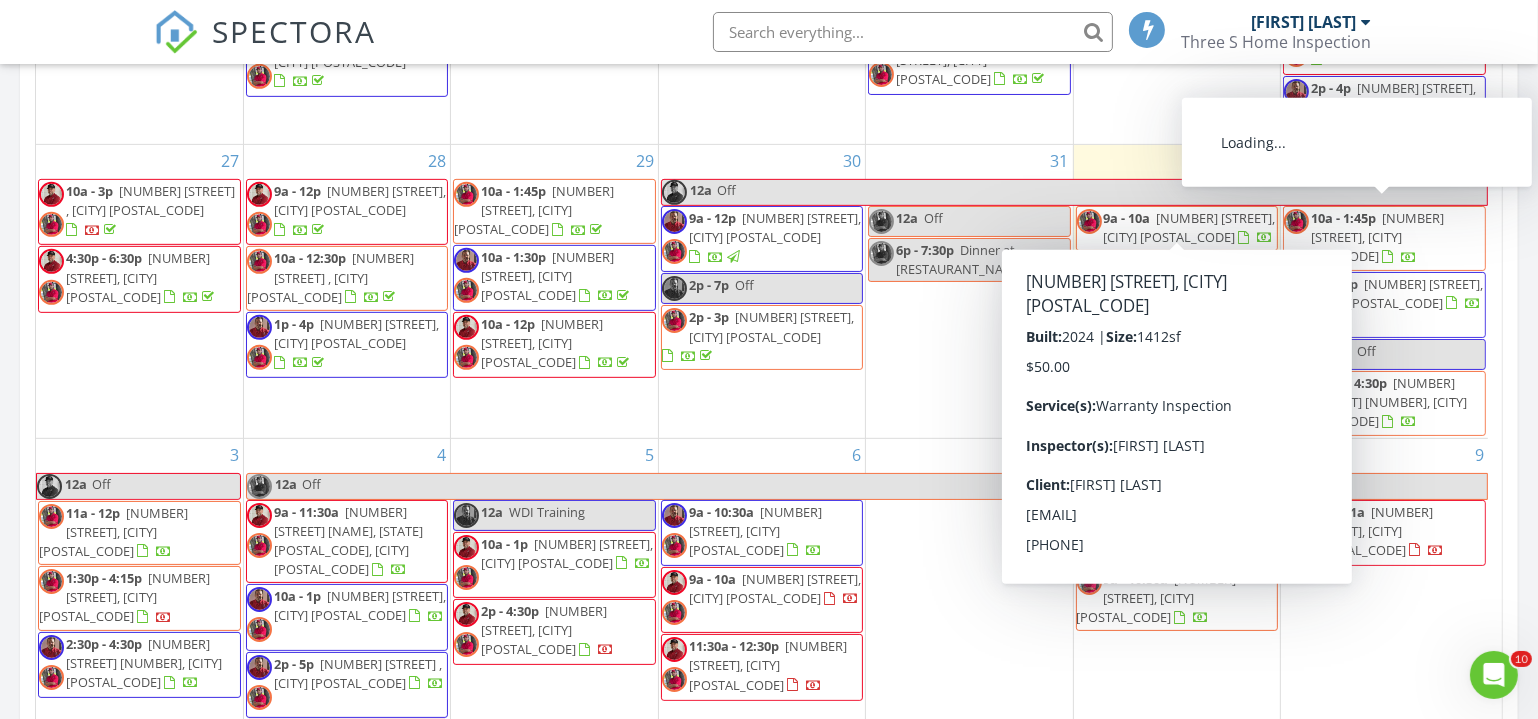 click on "8211 Glencliffe Ln, Houston 77070" at bounding box center (1364, 237) 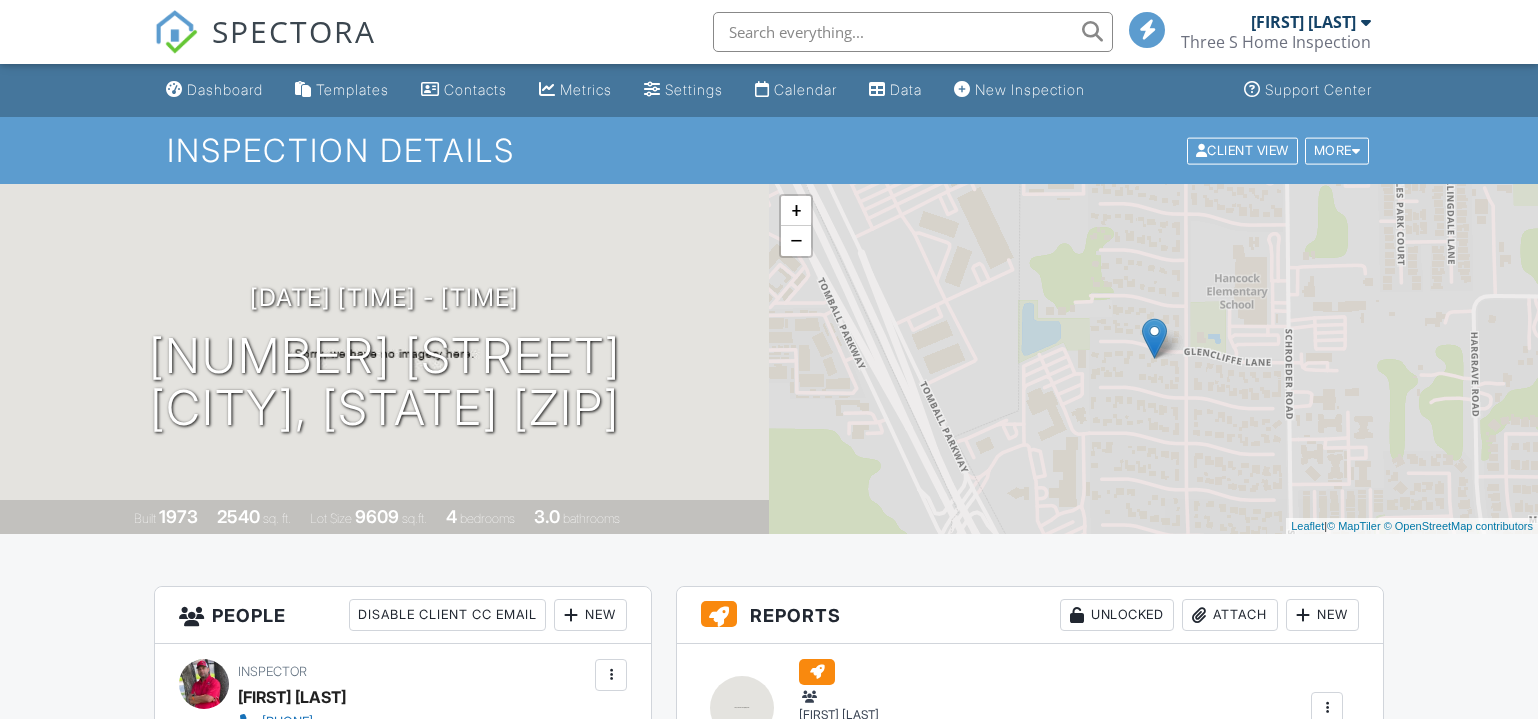 scroll, scrollTop: 0, scrollLeft: 0, axis: both 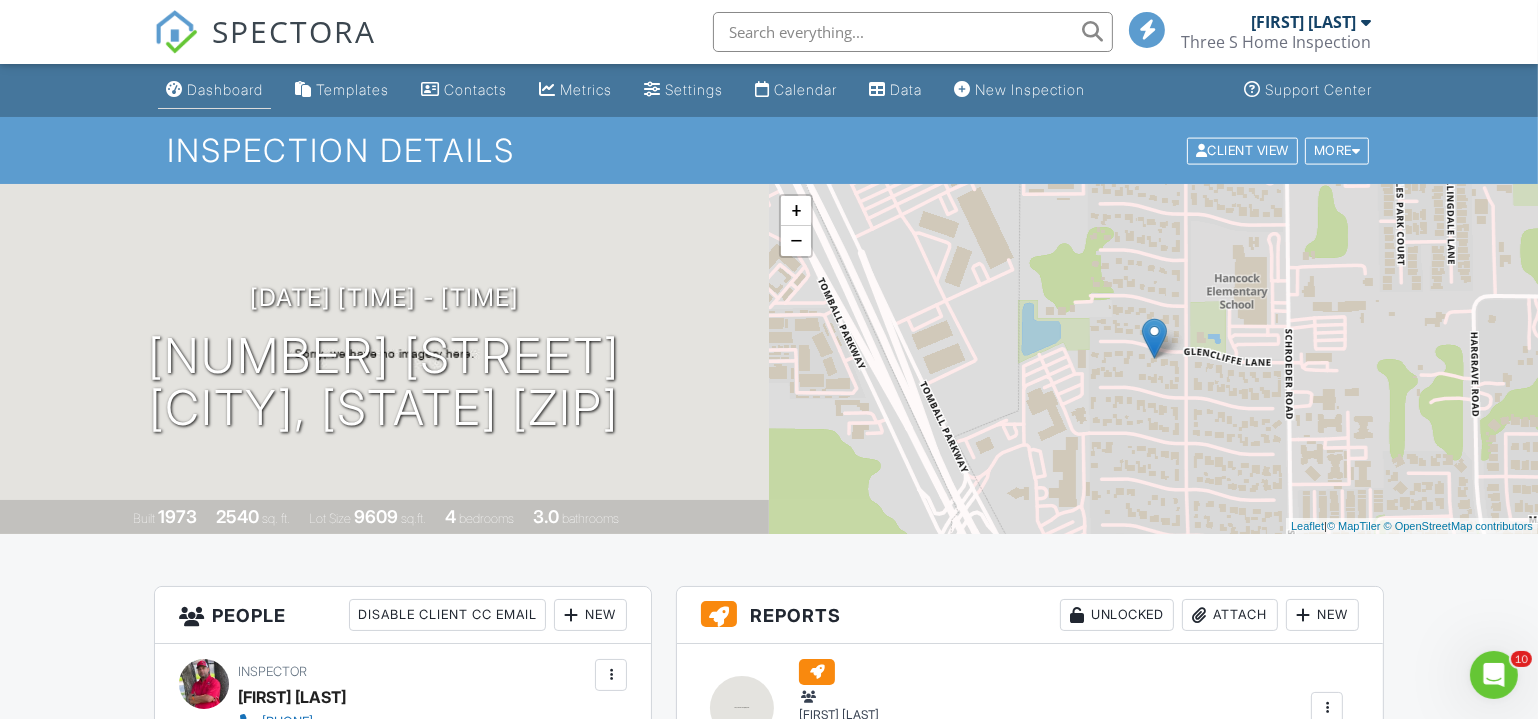 click on "Dashboard" at bounding box center [225, 89] 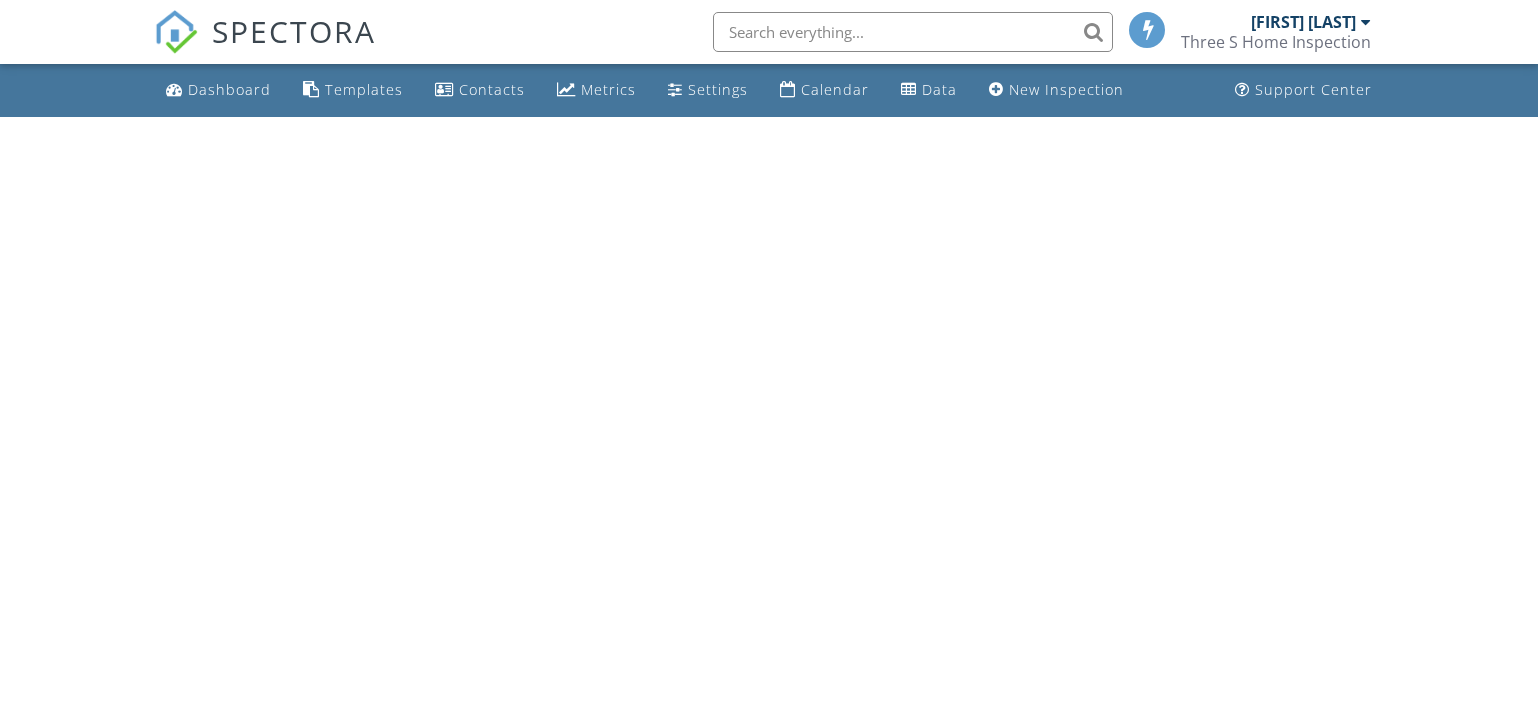 scroll, scrollTop: 0, scrollLeft: 0, axis: both 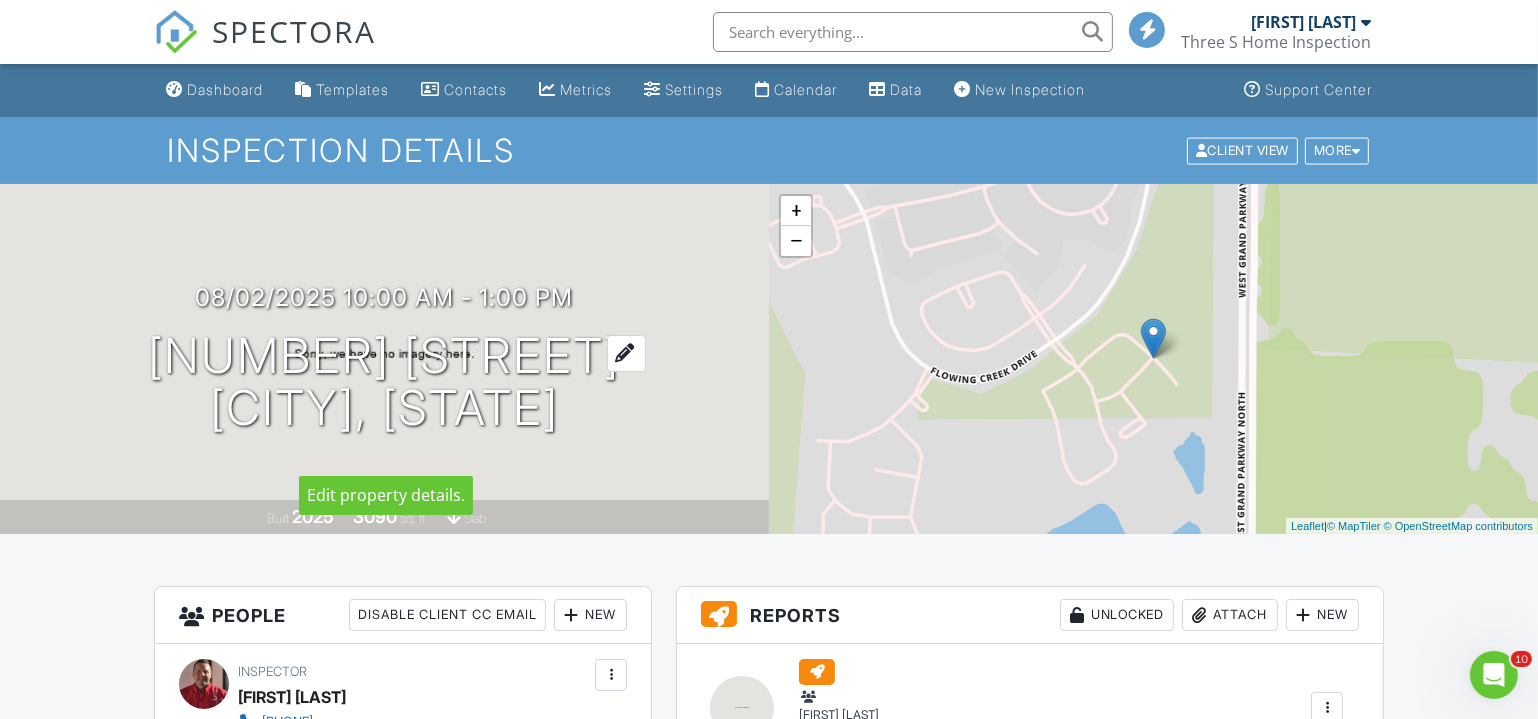 drag, startPoint x: 69, startPoint y: 325, endPoint x: 683, endPoint y: 374, distance: 615.9521 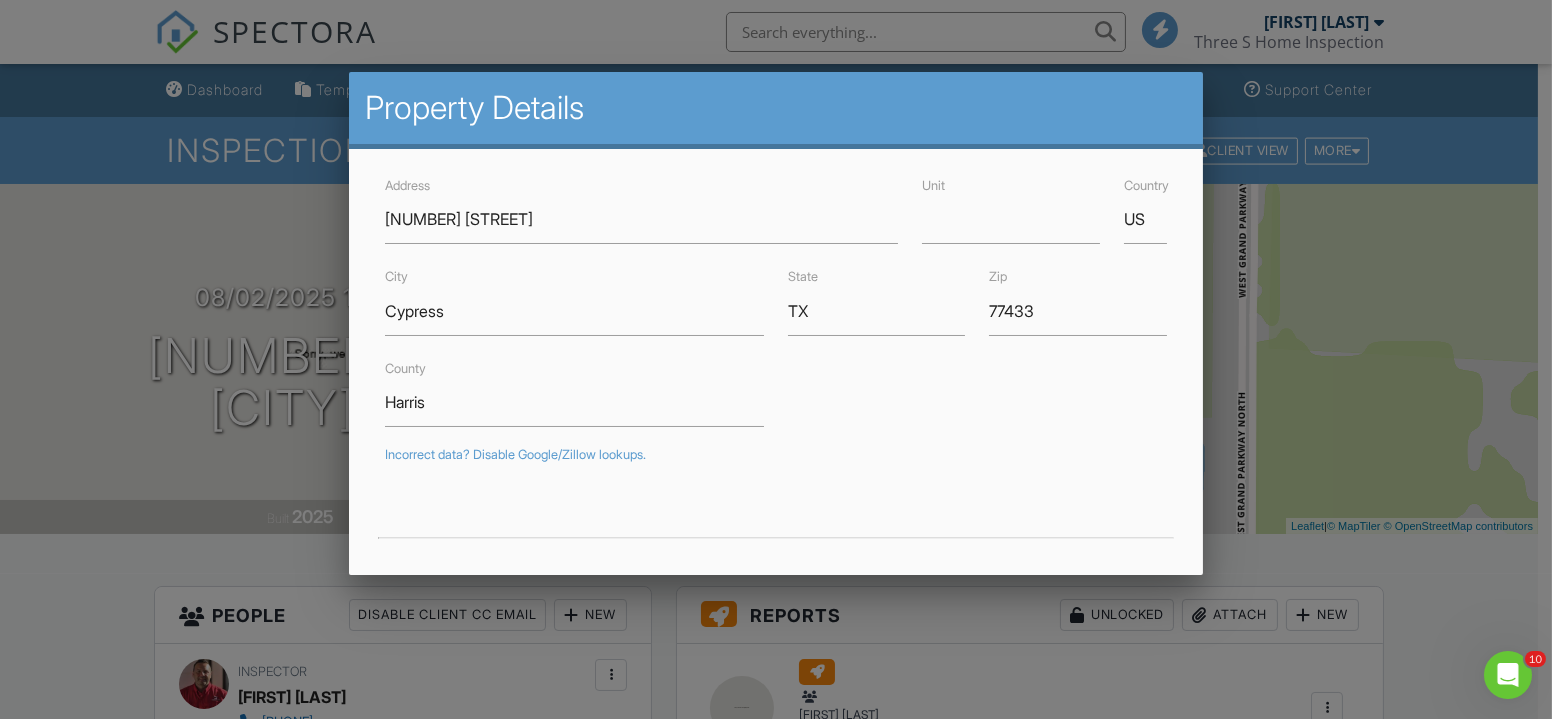 click at bounding box center [776, 349] 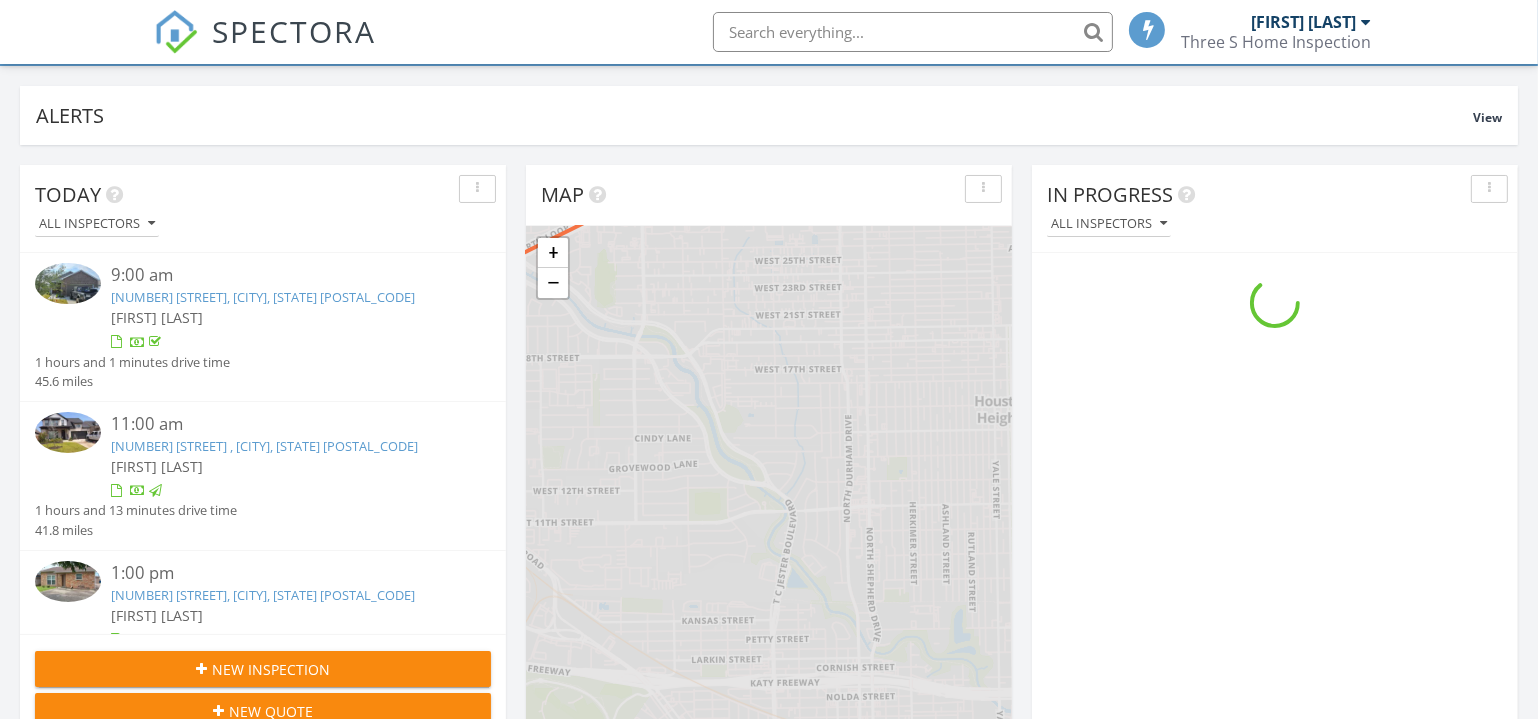 scroll, scrollTop: 727, scrollLeft: 0, axis: vertical 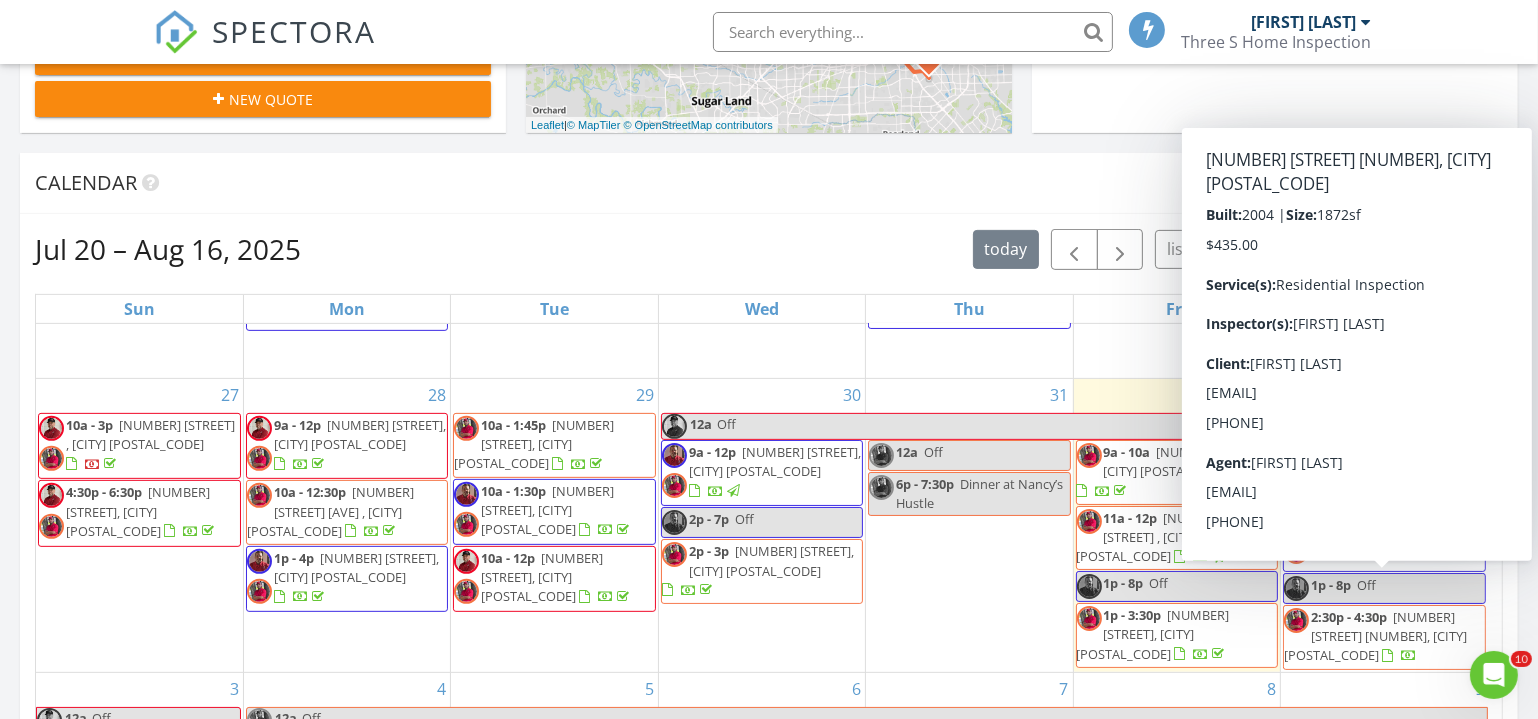 click on "2000 Bagby St 5426, Houston 77002" at bounding box center (1375, 636) 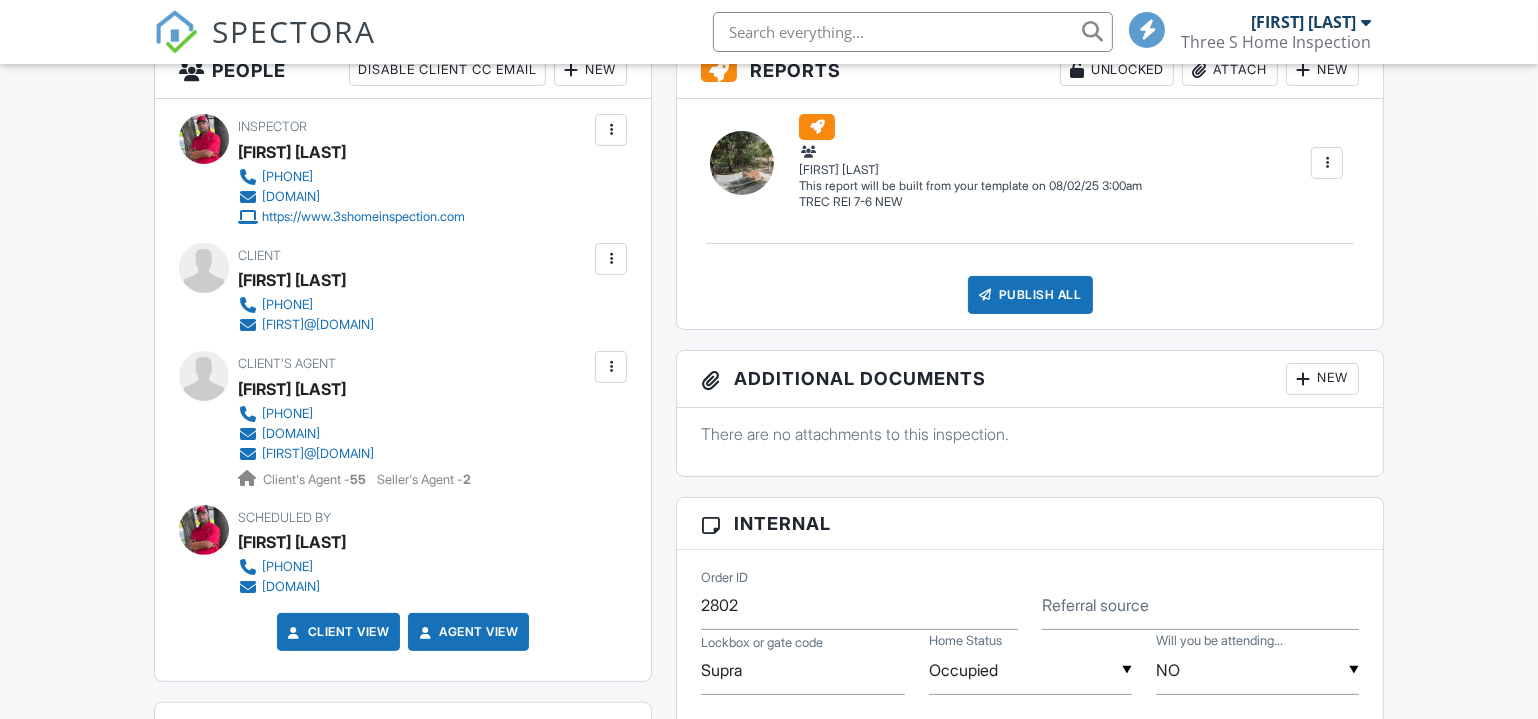 scroll, scrollTop: 909, scrollLeft: 0, axis: vertical 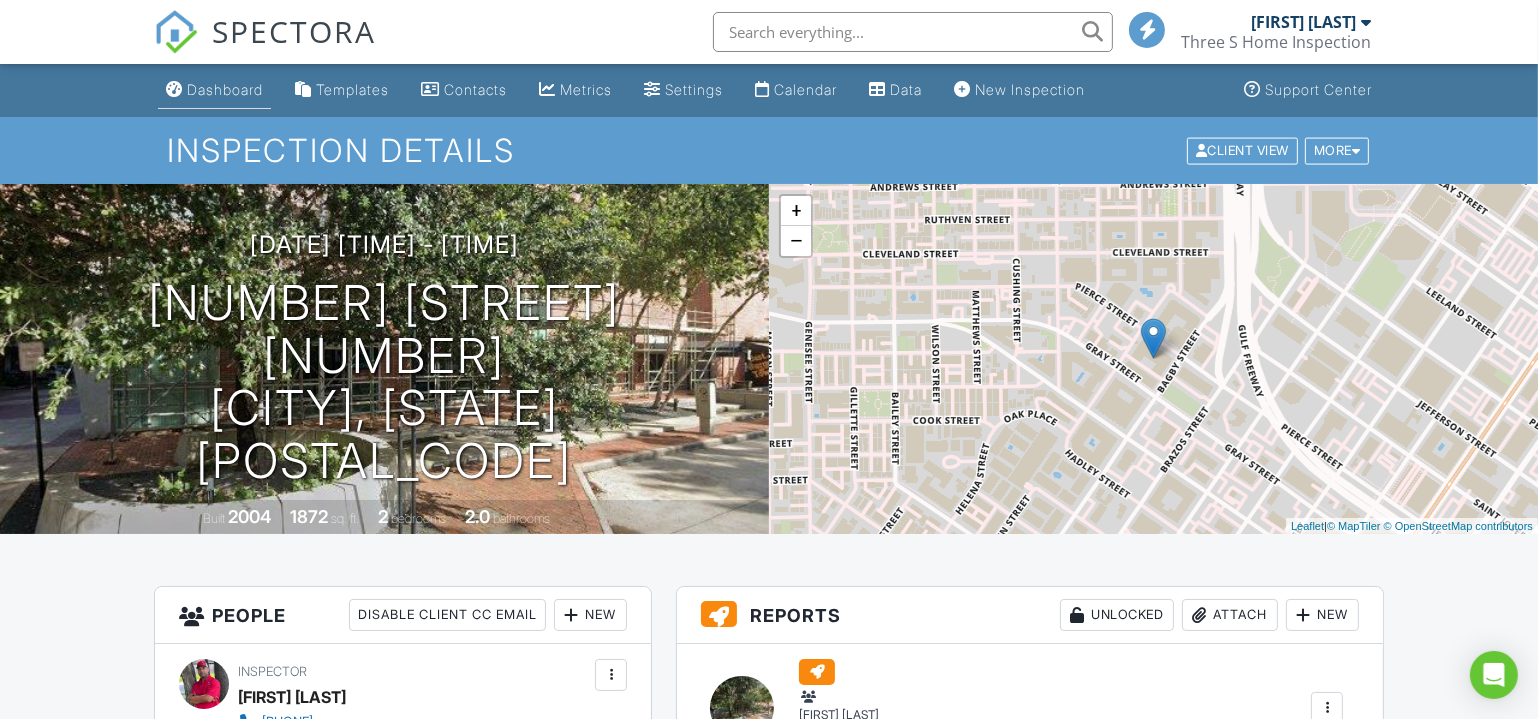 click on "Dashboard" at bounding box center (225, 89) 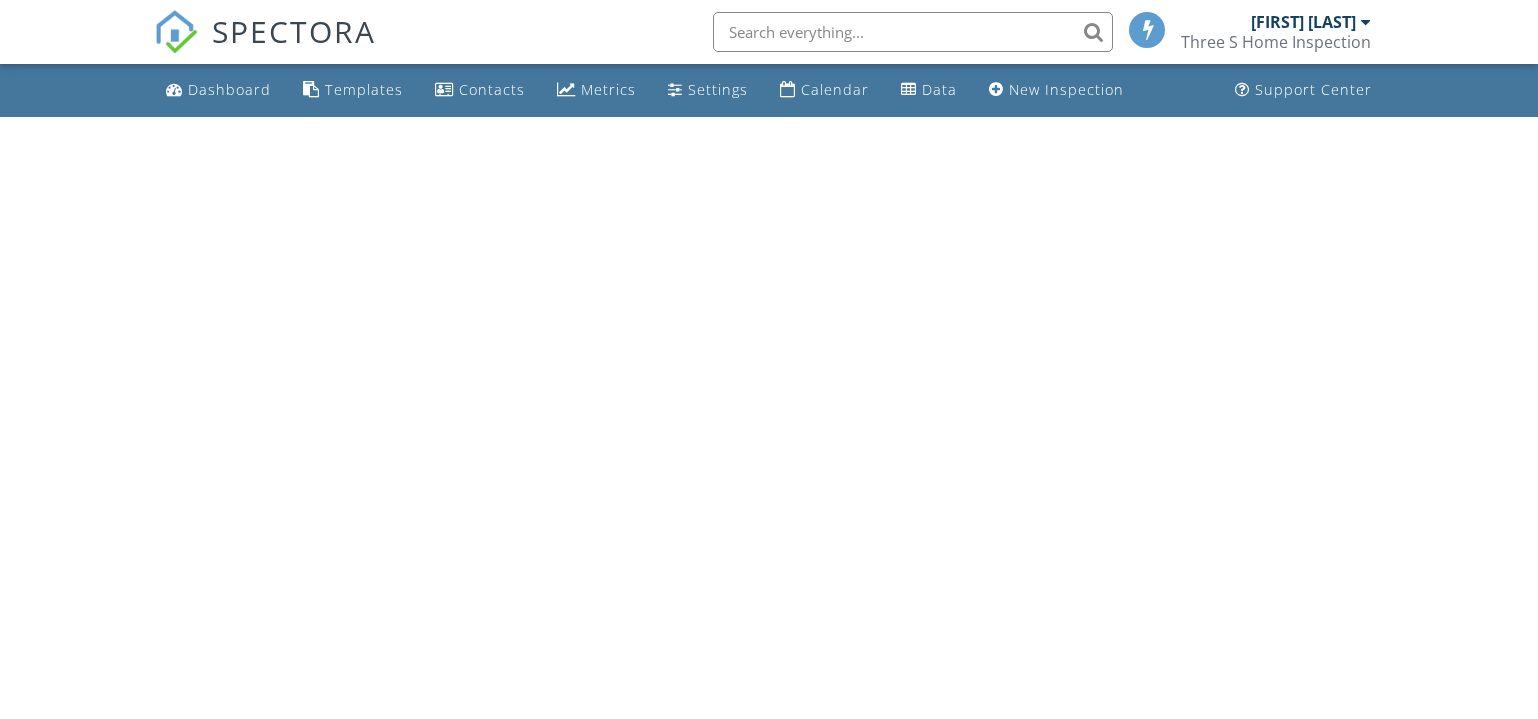 scroll, scrollTop: 0, scrollLeft: 0, axis: both 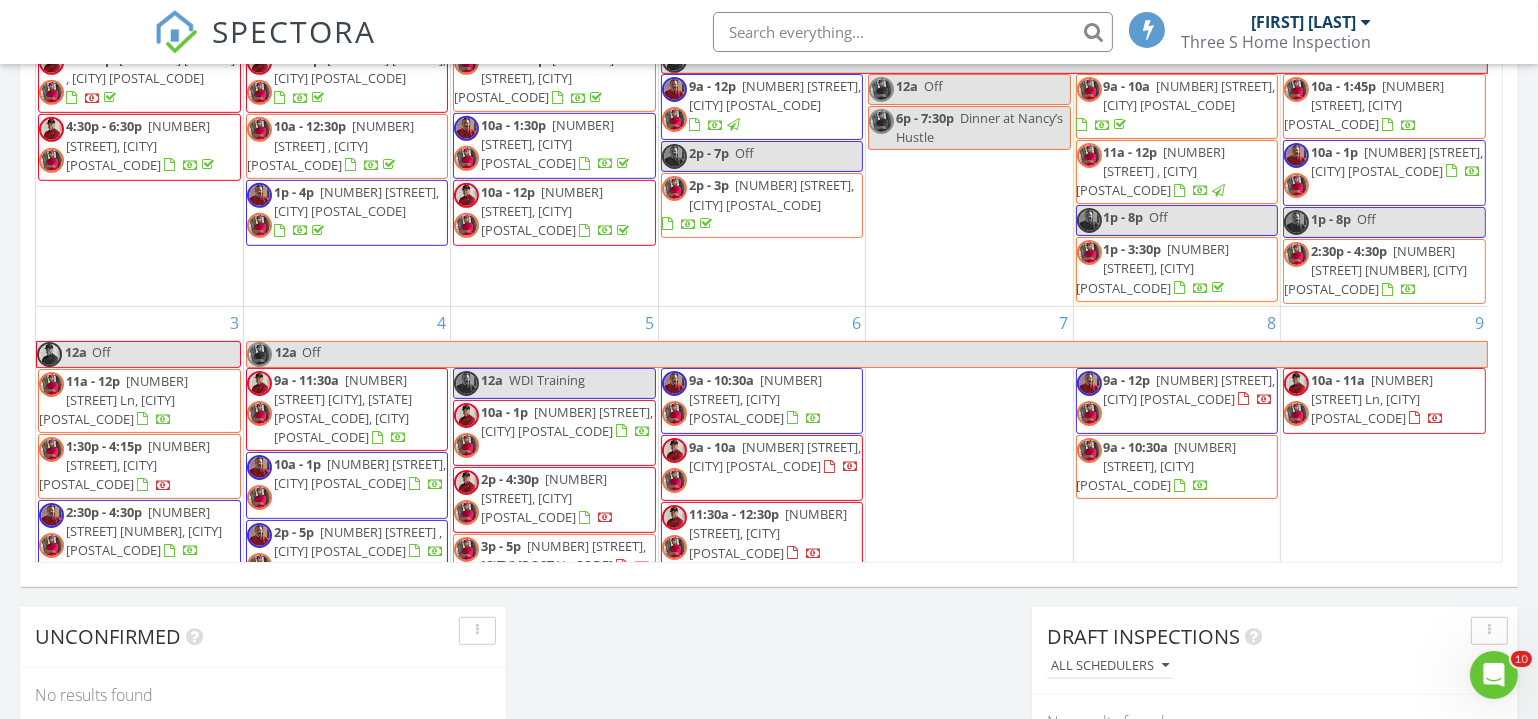 click on "402 Emory Peak Ln, New Caney 77357" at bounding box center (113, 400) 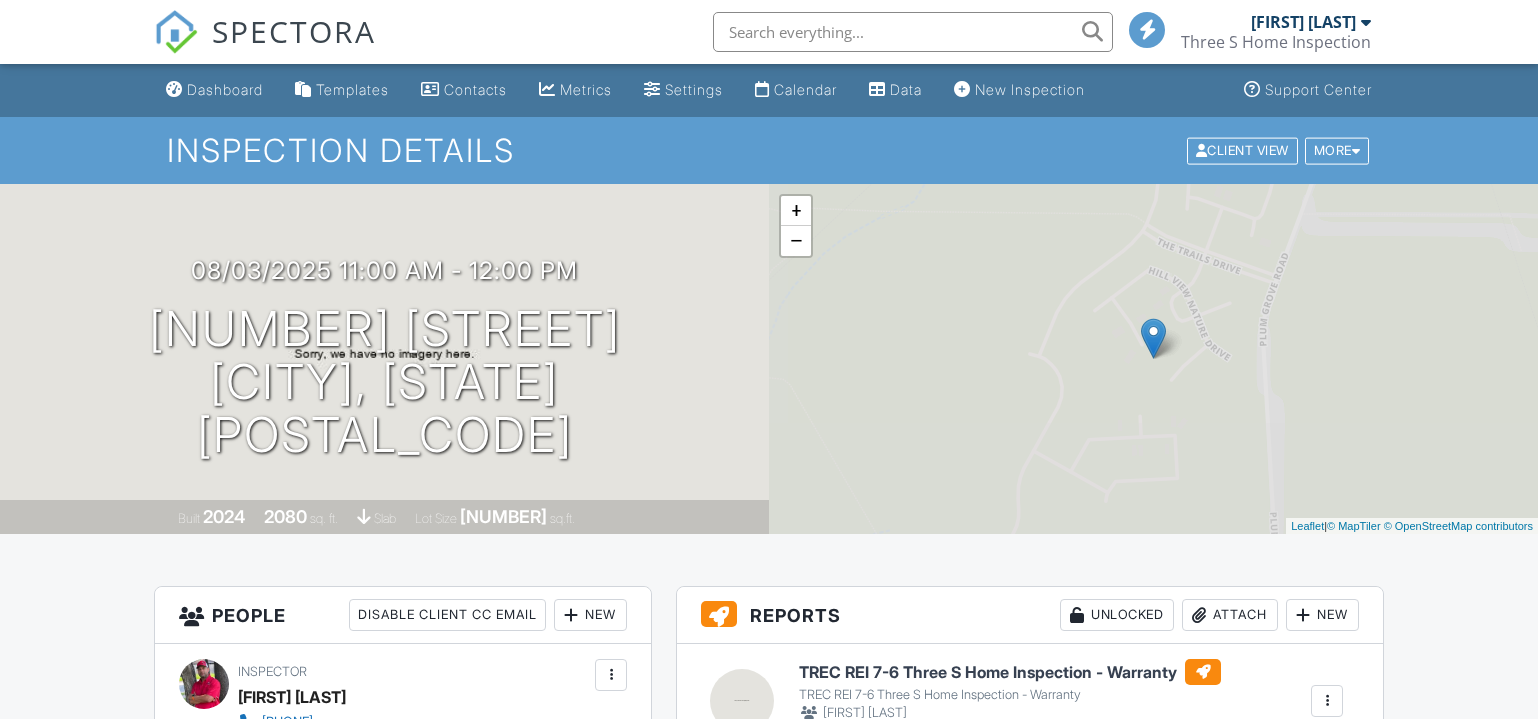 scroll, scrollTop: 0, scrollLeft: 0, axis: both 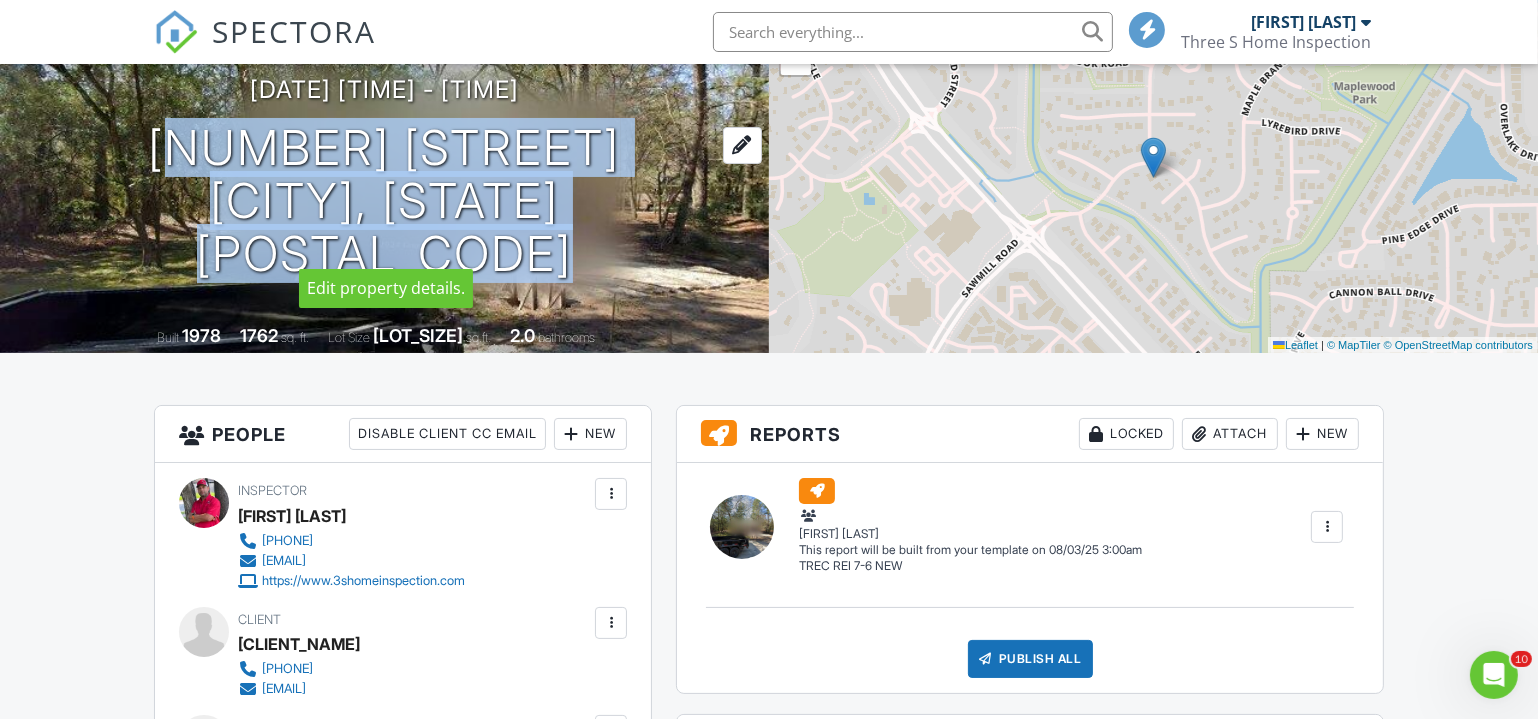 drag, startPoint x: 128, startPoint y: 174, endPoint x: 619, endPoint y: 183, distance: 491.0825 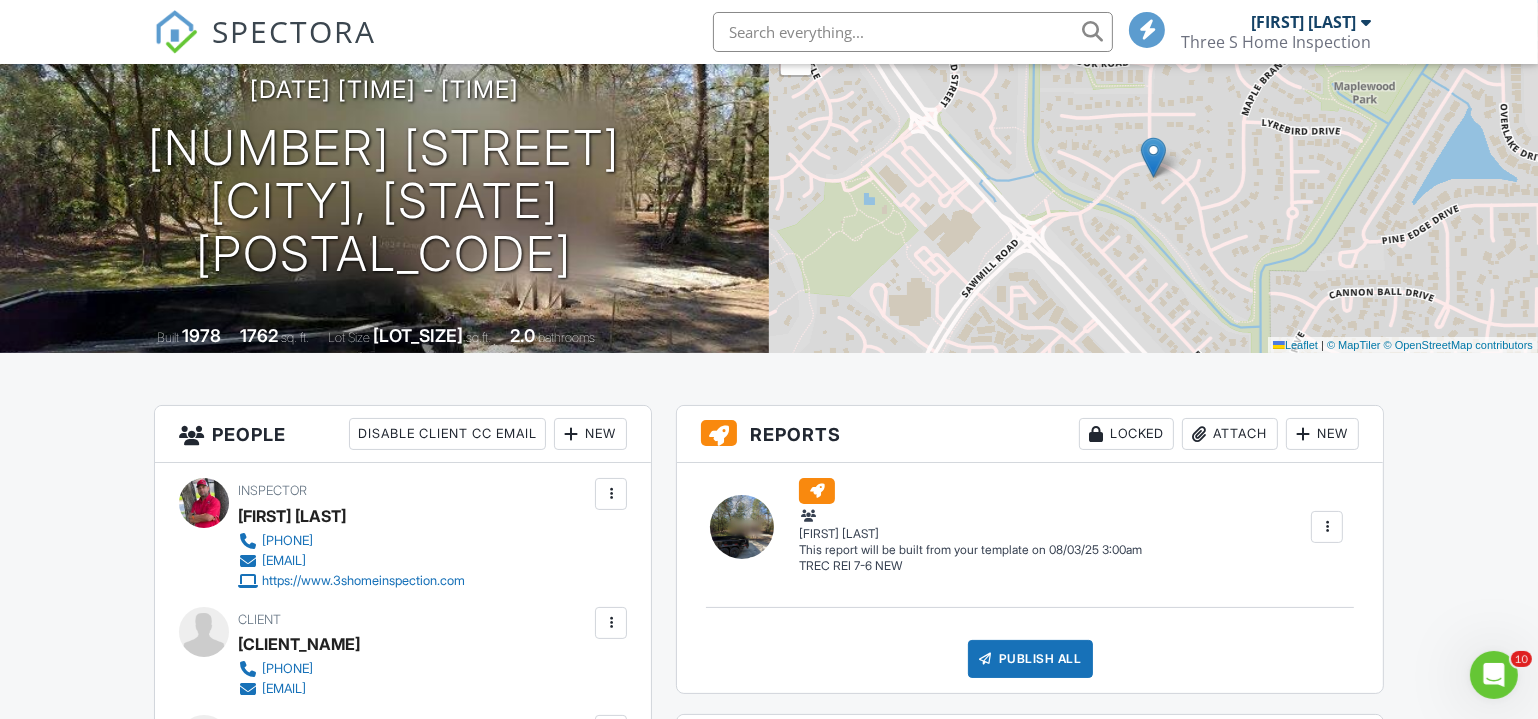 click on "[DATE] [TIME]
- [TIME]
[NUMBER] [STREET]
[CITY], [STATE] [POSTAL_CODE]
Built
[YEAR]
[SQUARE_FEET]
sq. ft.
Lot Size
[LOT_SIZE]
sq.ft.
[BATHROOMS]
bathrooms" at bounding box center (384, 178) 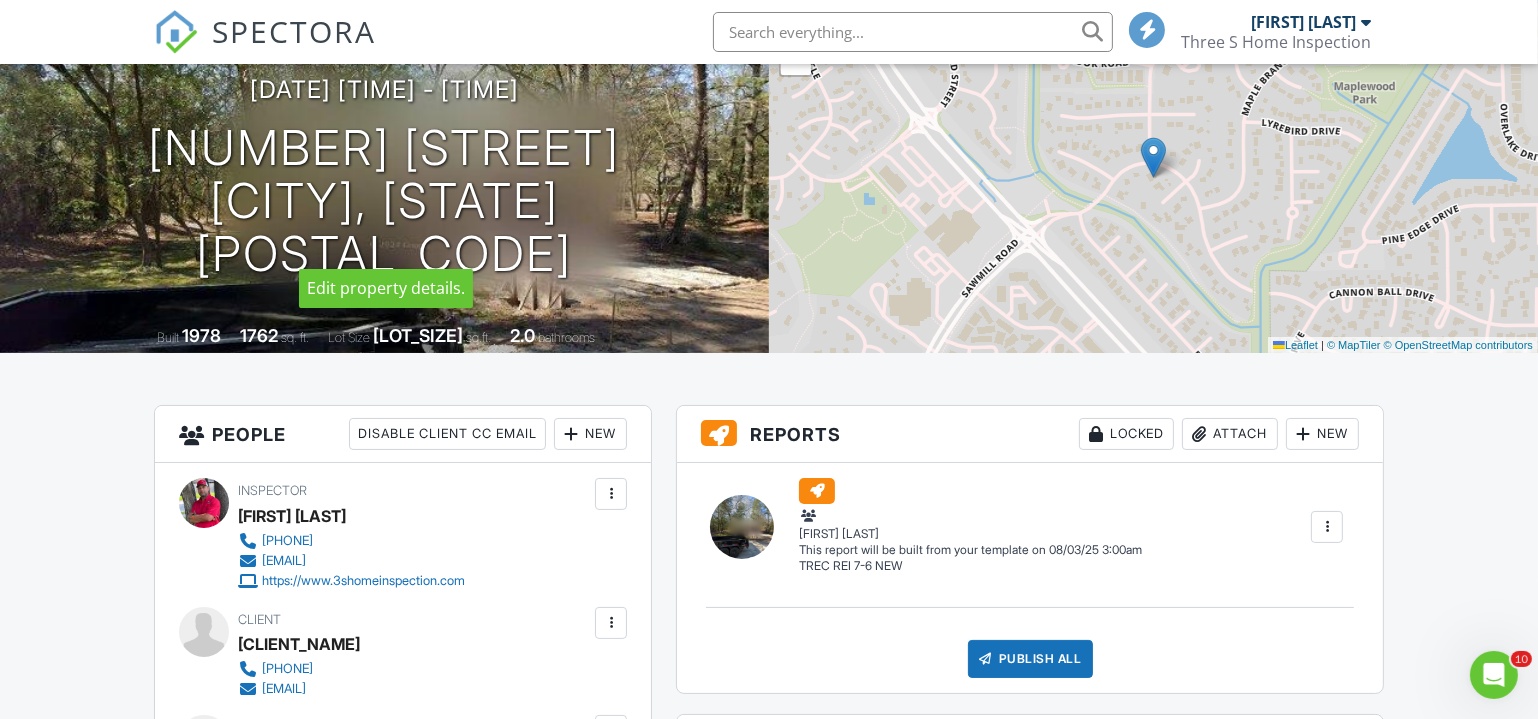 drag, startPoint x: 636, startPoint y: 171, endPoint x: 619, endPoint y: 192, distance: 27.018513 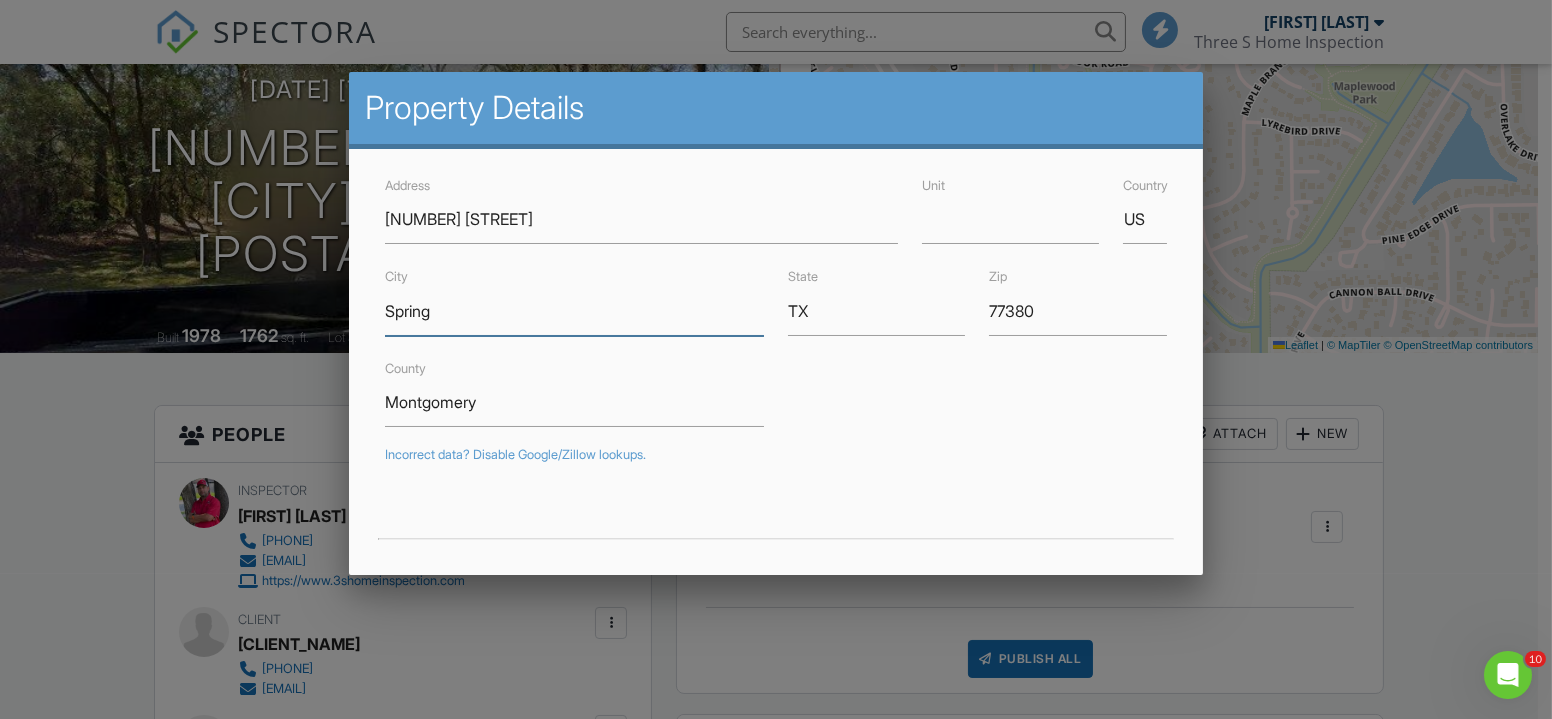 drag, startPoint x: 493, startPoint y: 309, endPoint x: 345, endPoint y: 313, distance: 148.05405 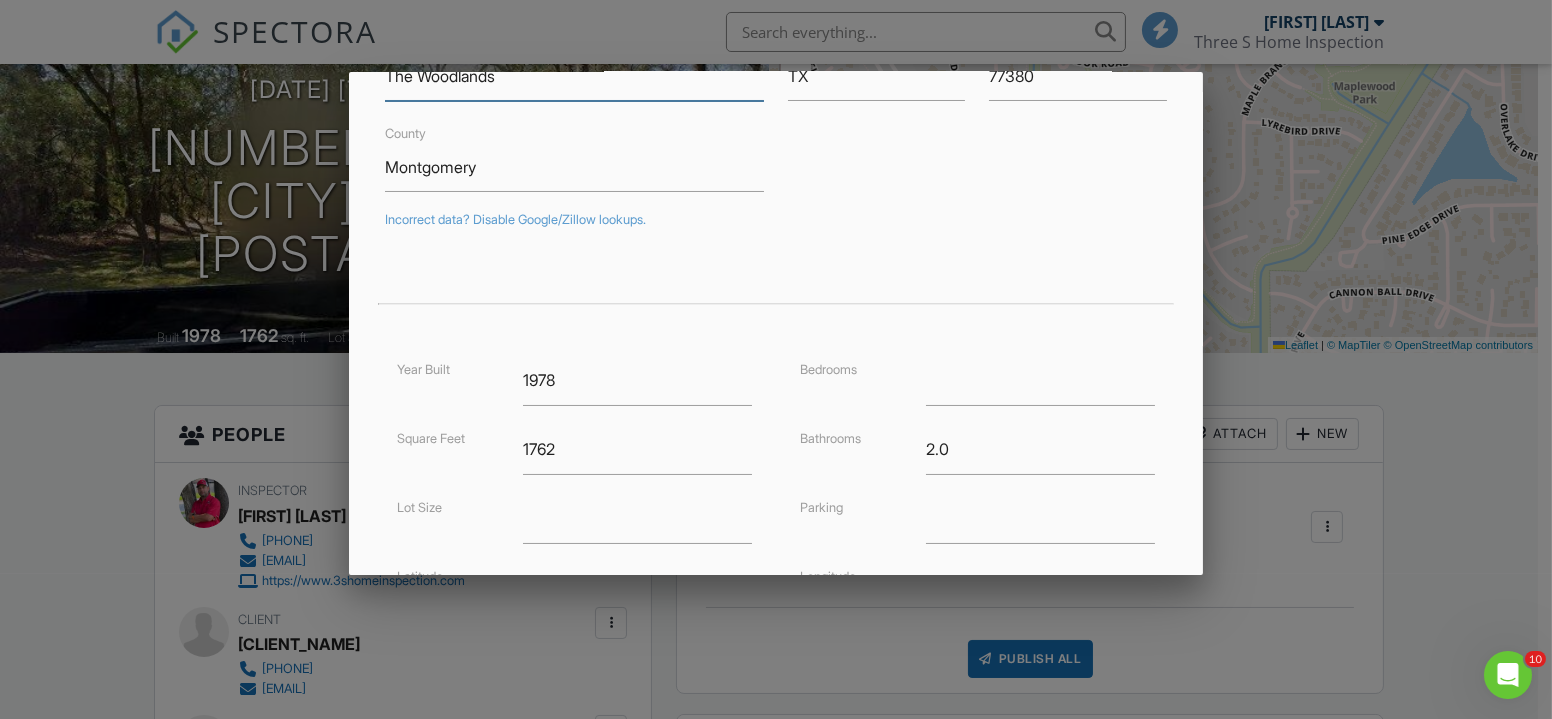 scroll, scrollTop: 491, scrollLeft: 0, axis: vertical 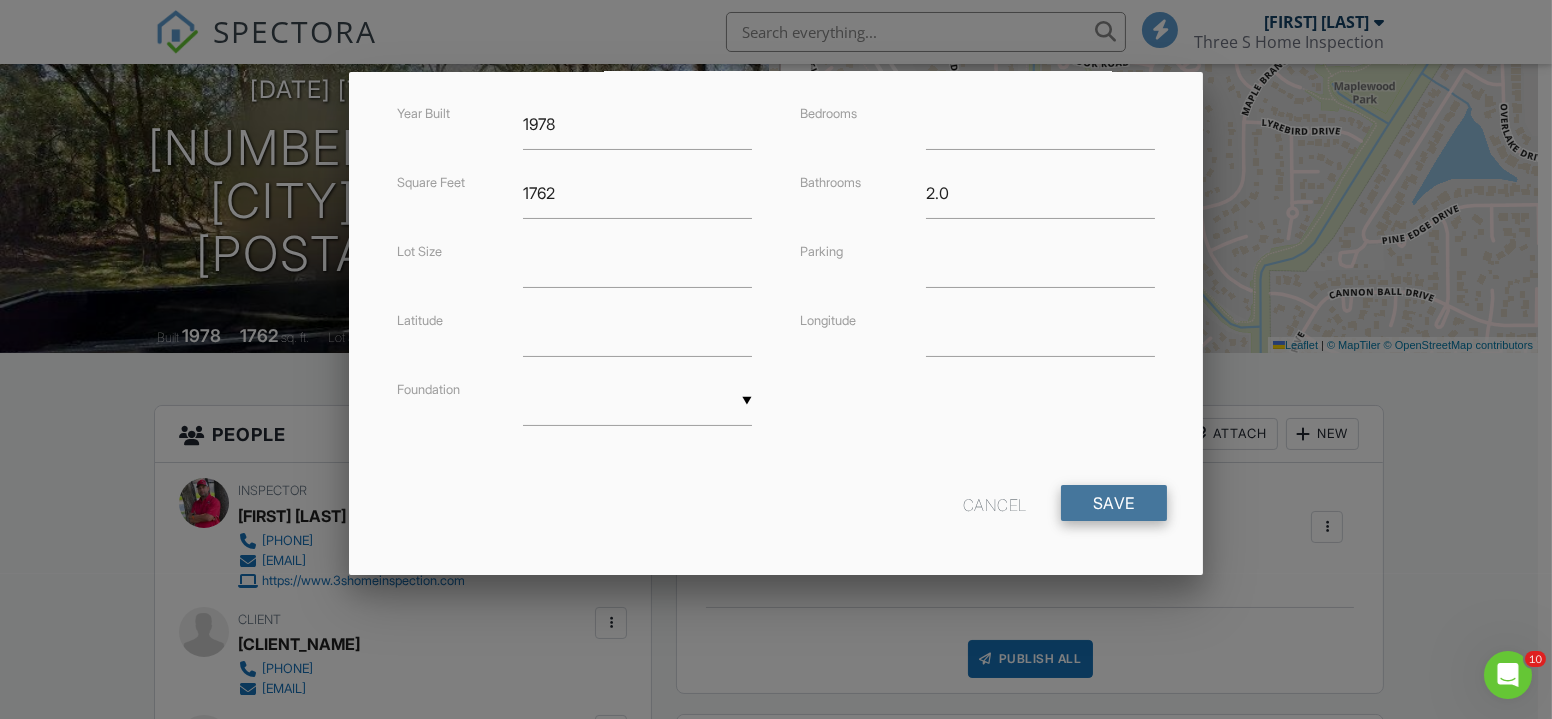 type on "The Woodlands" 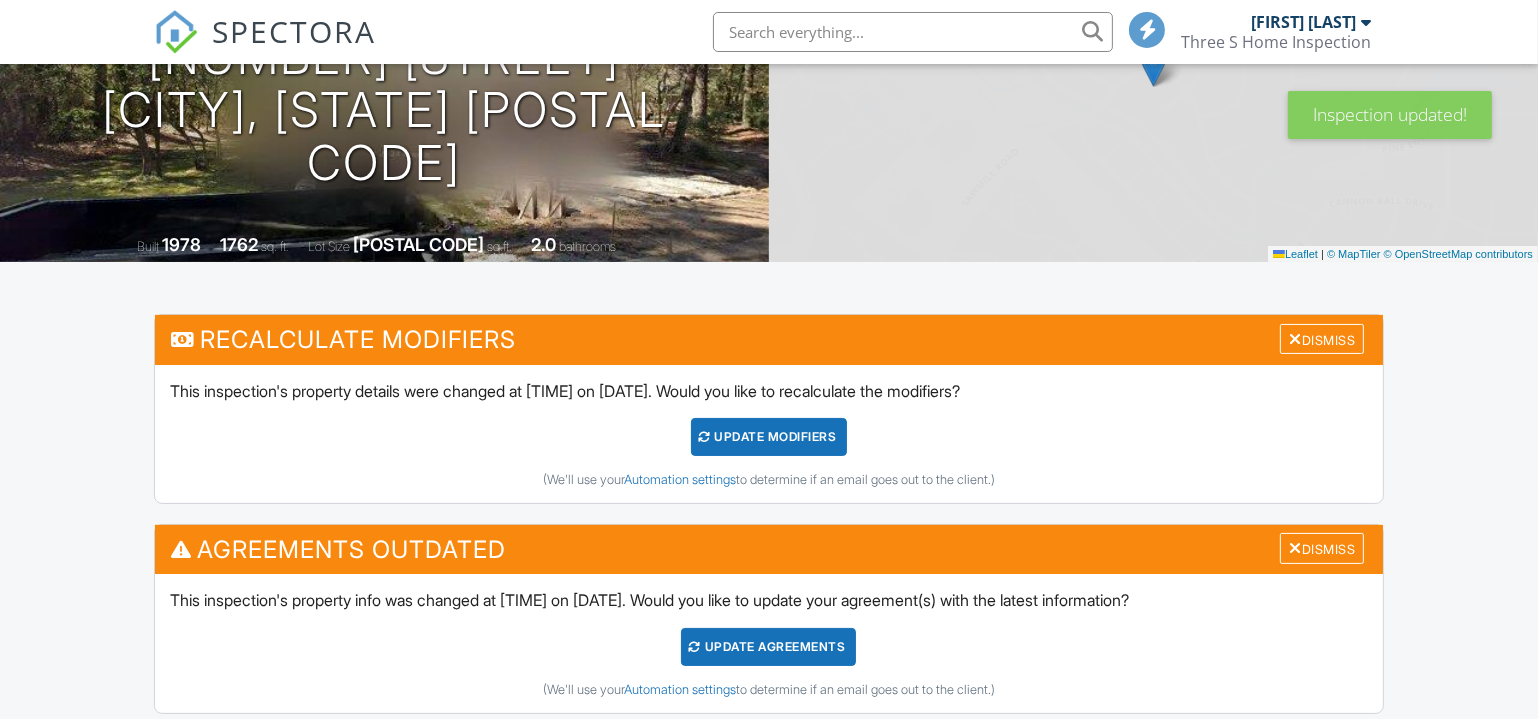 click on "Dismiss" at bounding box center (1322, 339) 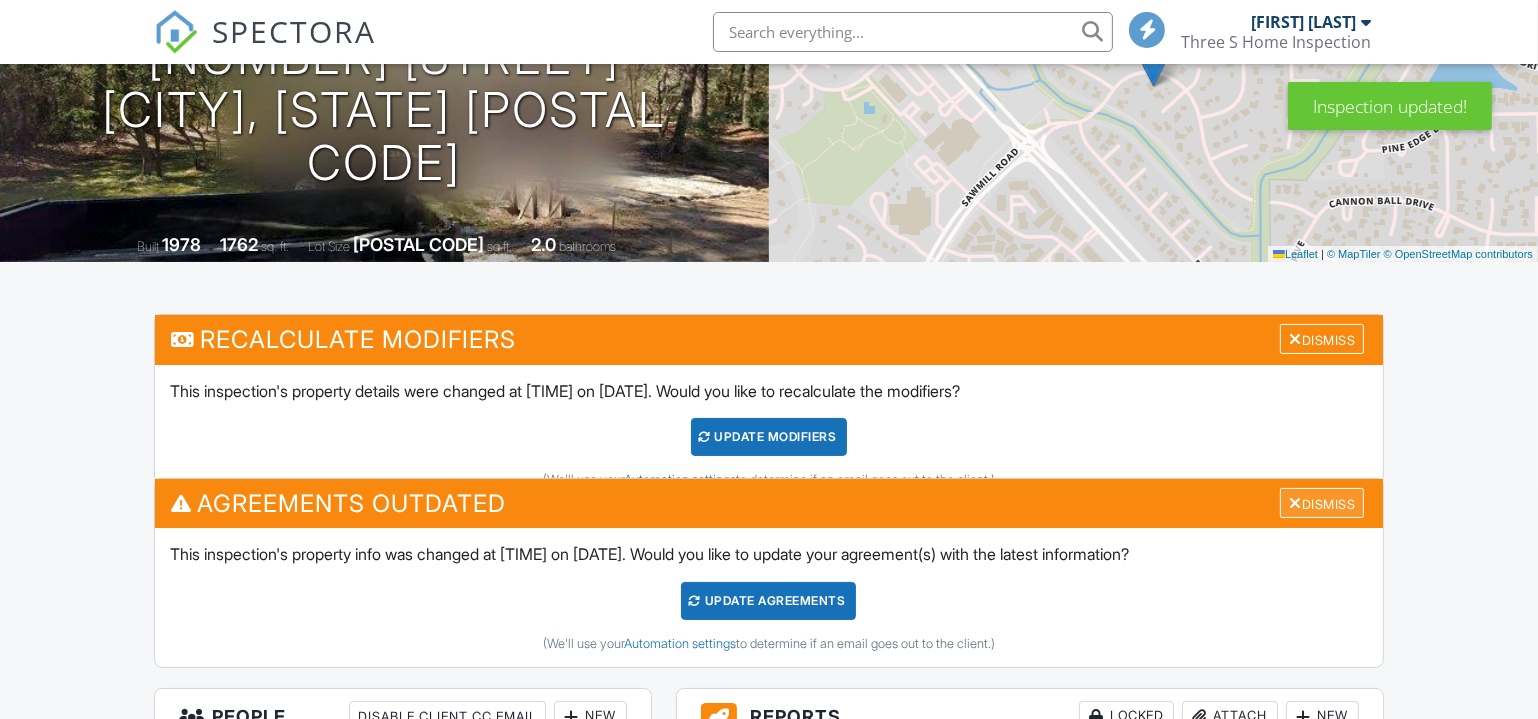 scroll, scrollTop: 272, scrollLeft: 0, axis: vertical 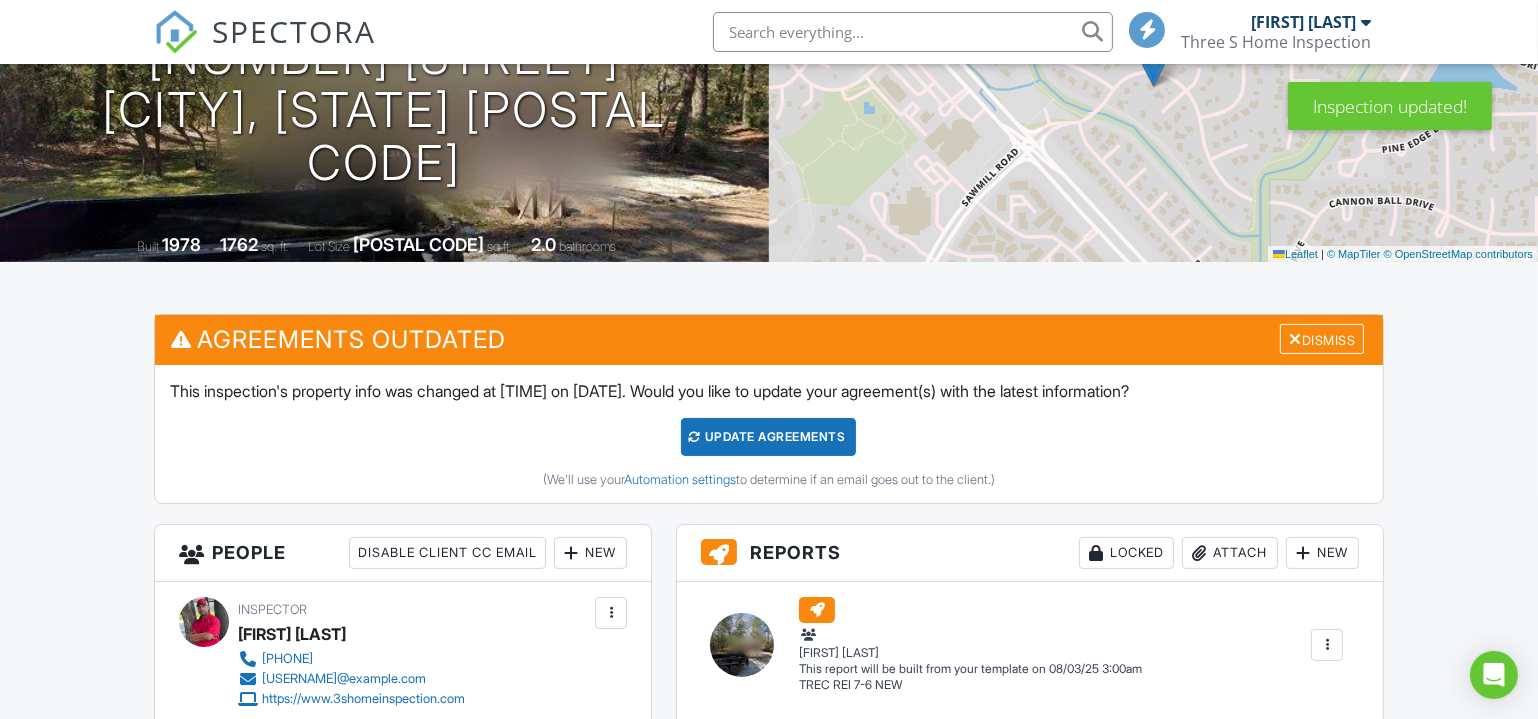 click on "Agreements Outdated
Dismiss" at bounding box center (769, 339) 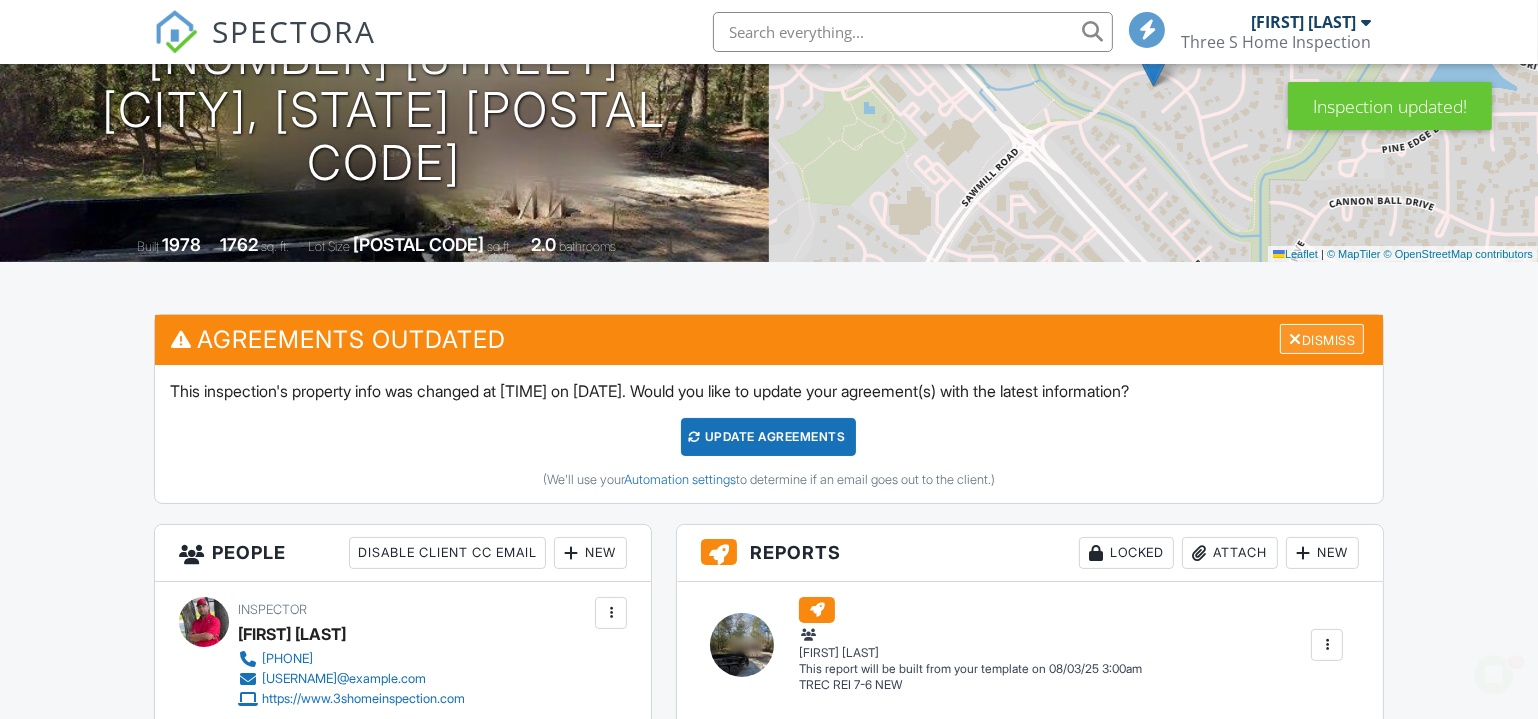 click on "Dismiss" at bounding box center (1322, 339) 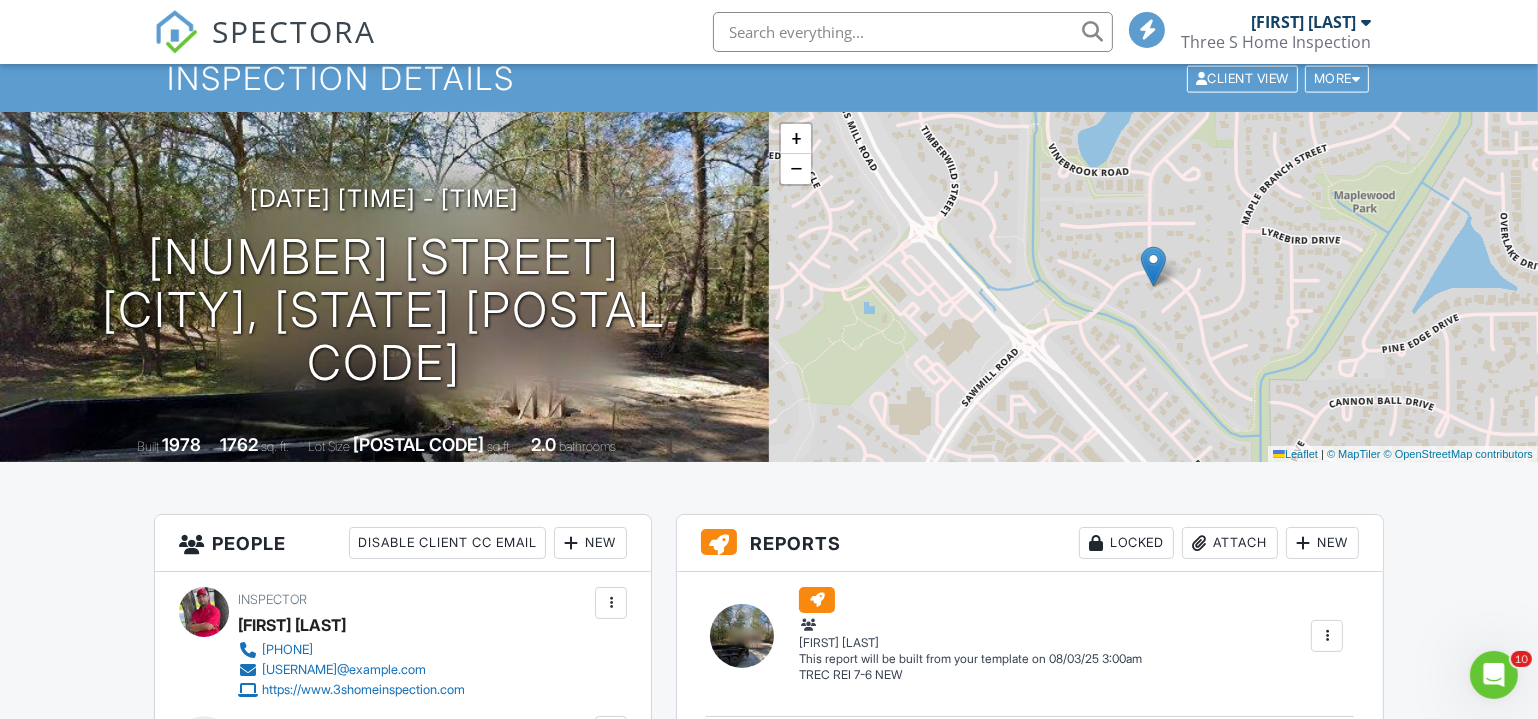 scroll, scrollTop: 0, scrollLeft: 0, axis: both 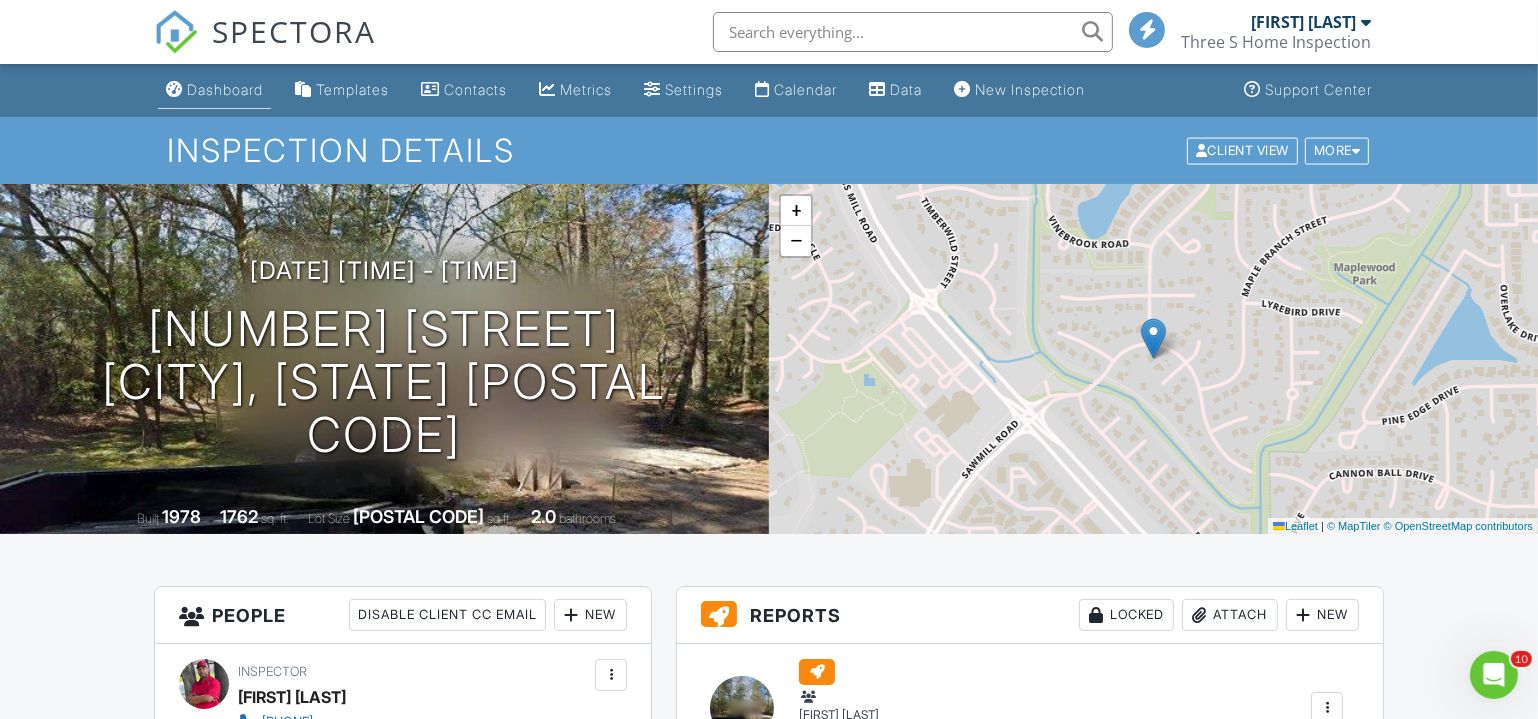 click on "Dashboard" at bounding box center (225, 89) 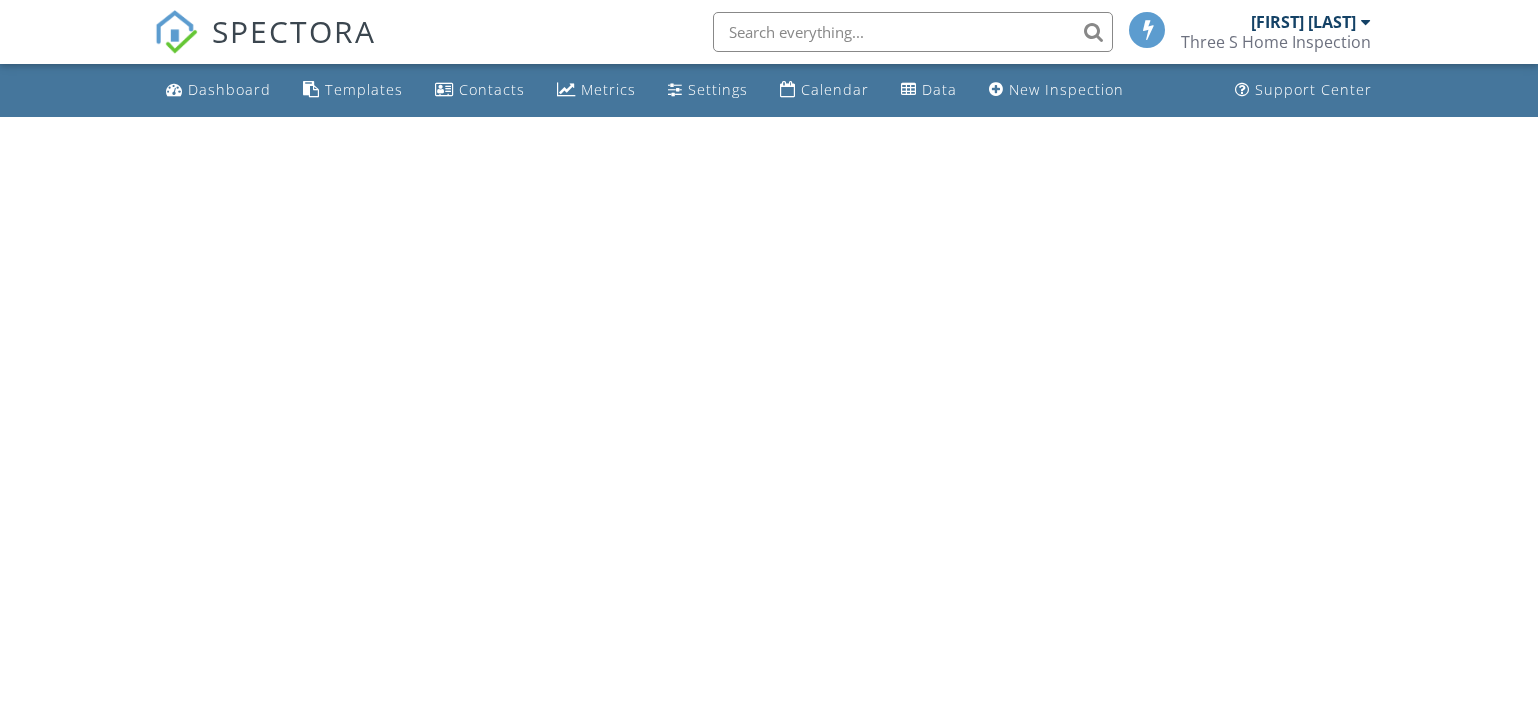 scroll, scrollTop: 0, scrollLeft: 0, axis: both 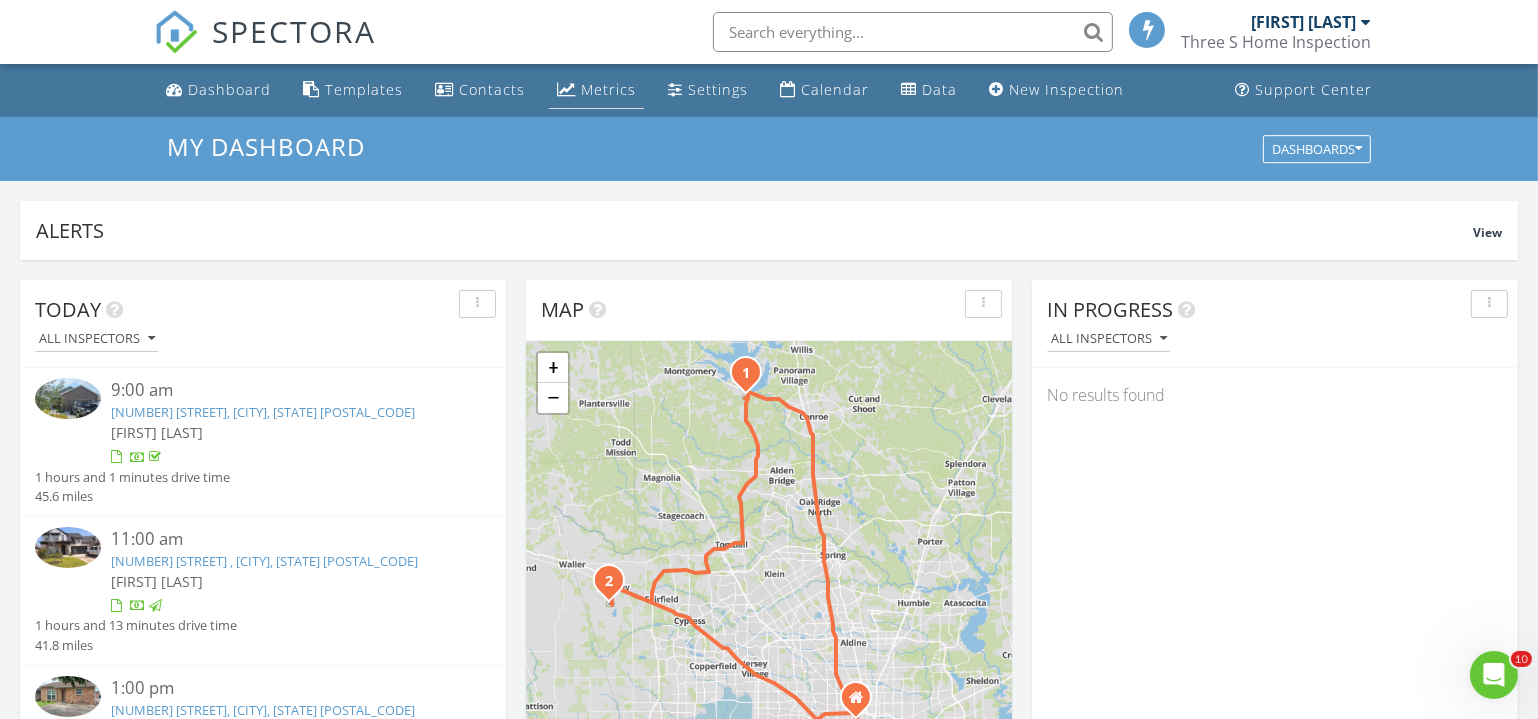 click on "Metrics" at bounding box center (608, 89) 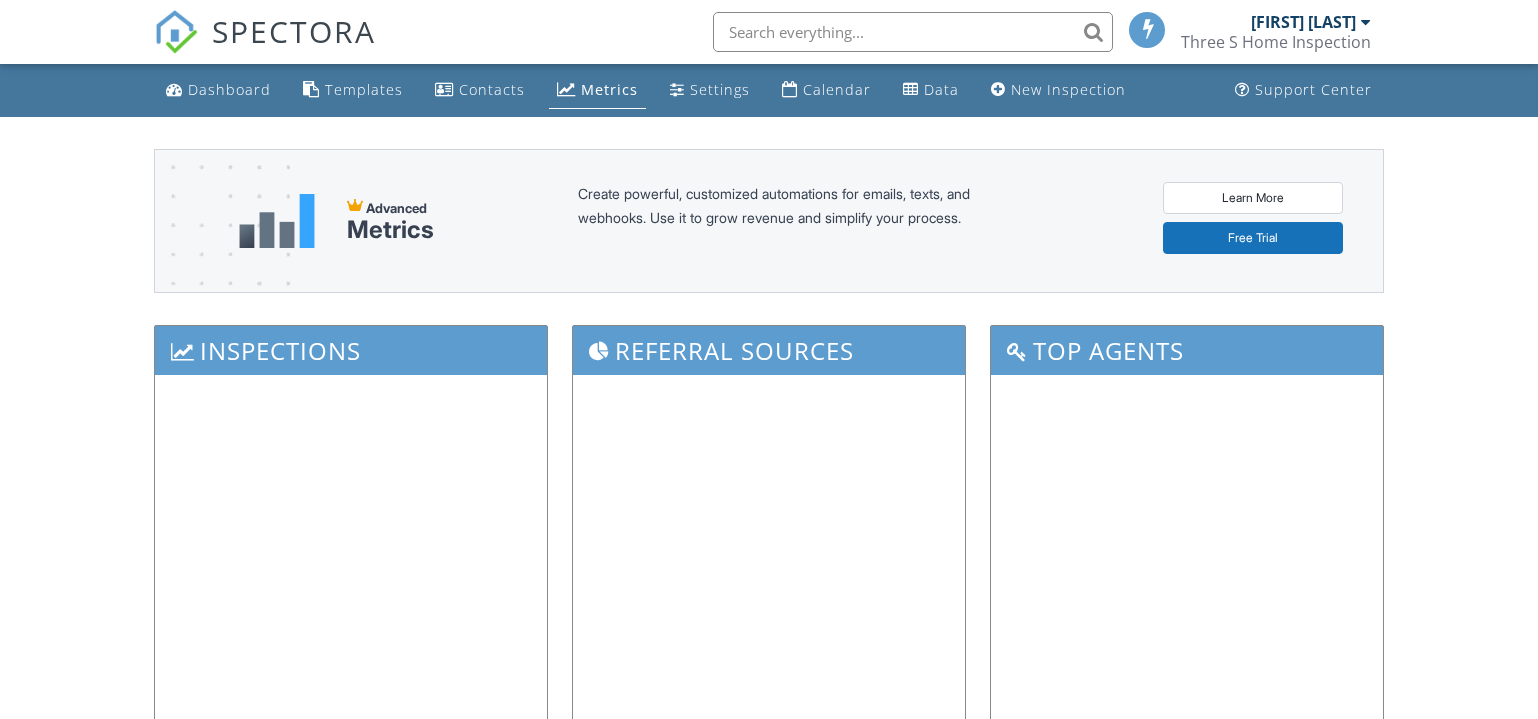 scroll, scrollTop: 0, scrollLeft: 0, axis: both 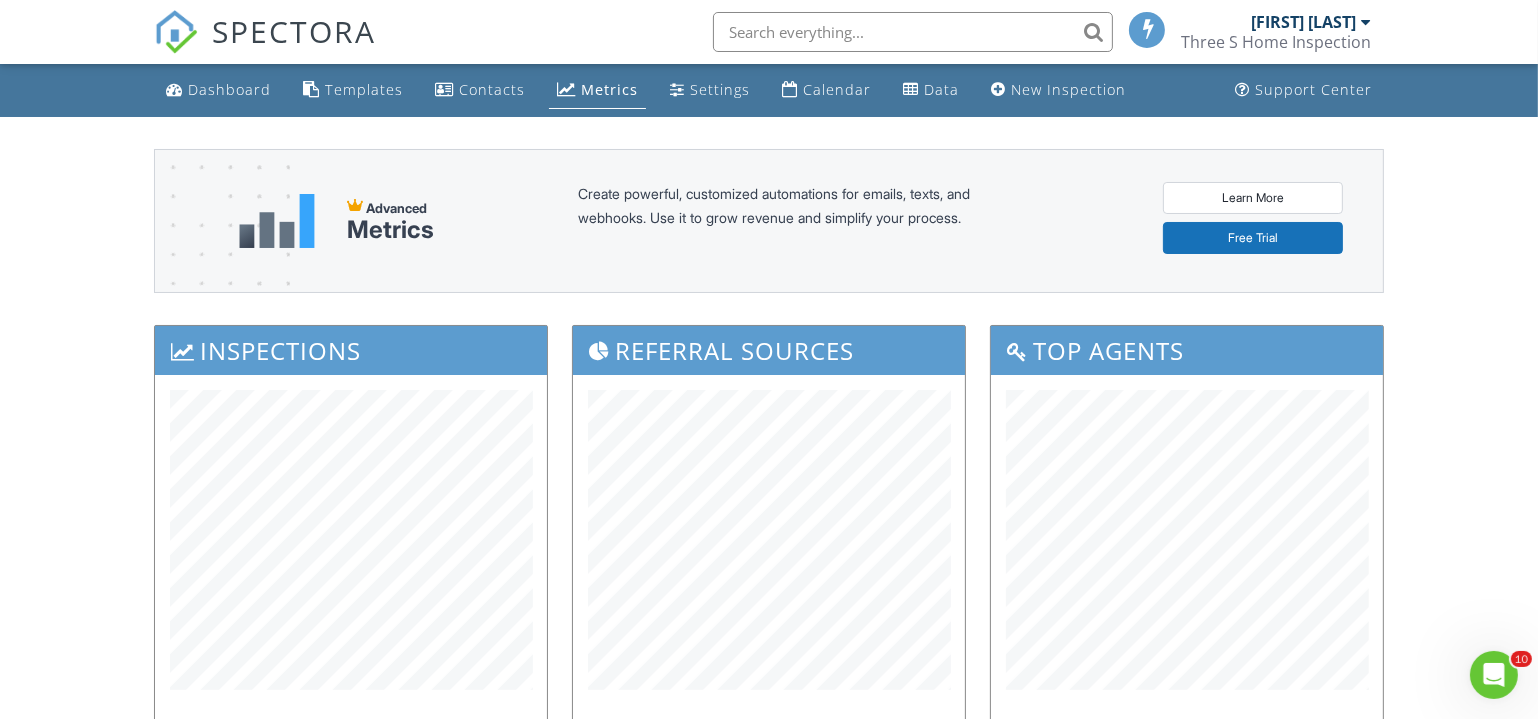 click on "Advanced
Metrics
Create powerful, customized automations for emails, texts, and webhooks.
Use it to grow revenue and simplify your process.
Learn More
Free Trial
Inspections
Referral Sources
Top Agents
Revenue
Payments Received
Inspection Locations
+ − Leaflet  | Tiles © Esri
Partnership Revenue
ALL TIME
0
Online Scheduler Revenue
ALL TIME
143,448" at bounding box center [769, 790] 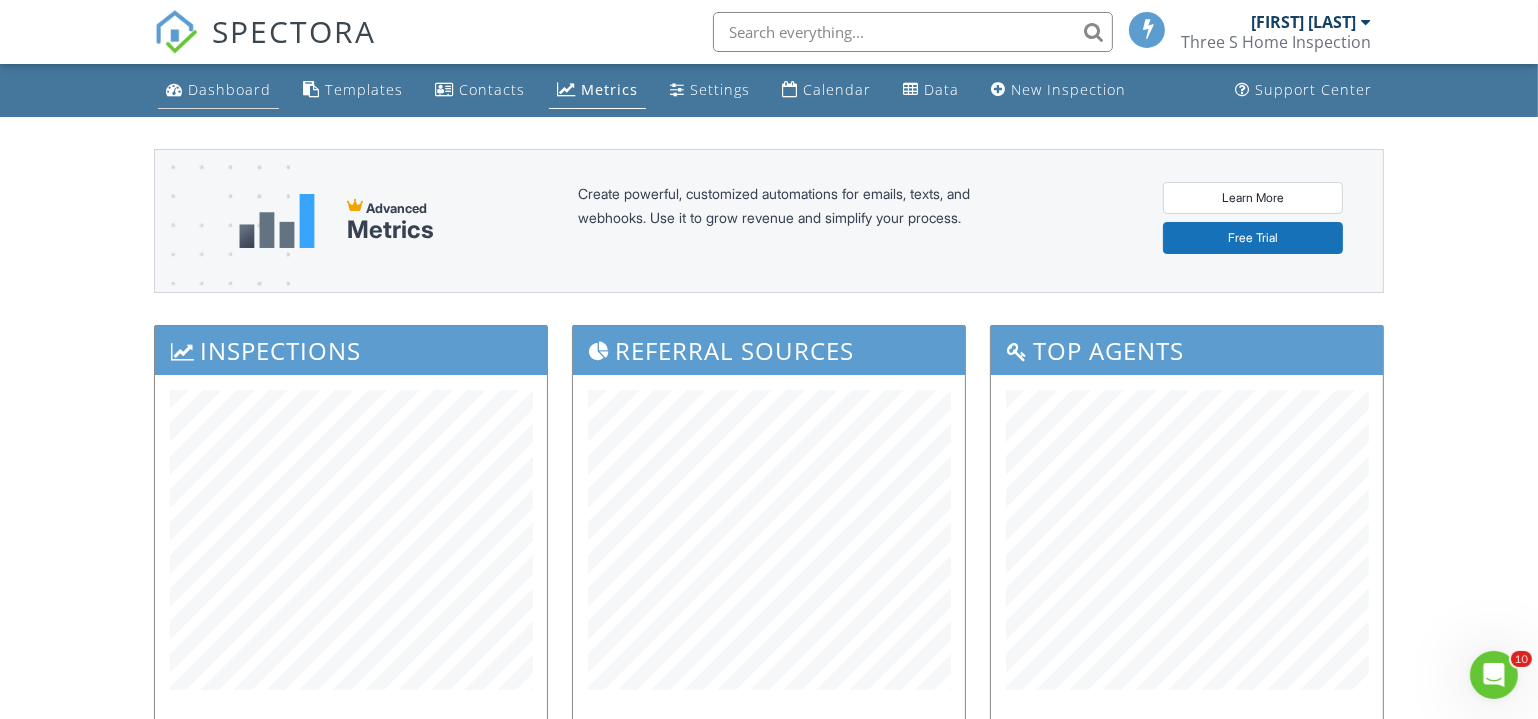 click on "Dashboard" at bounding box center [229, 89] 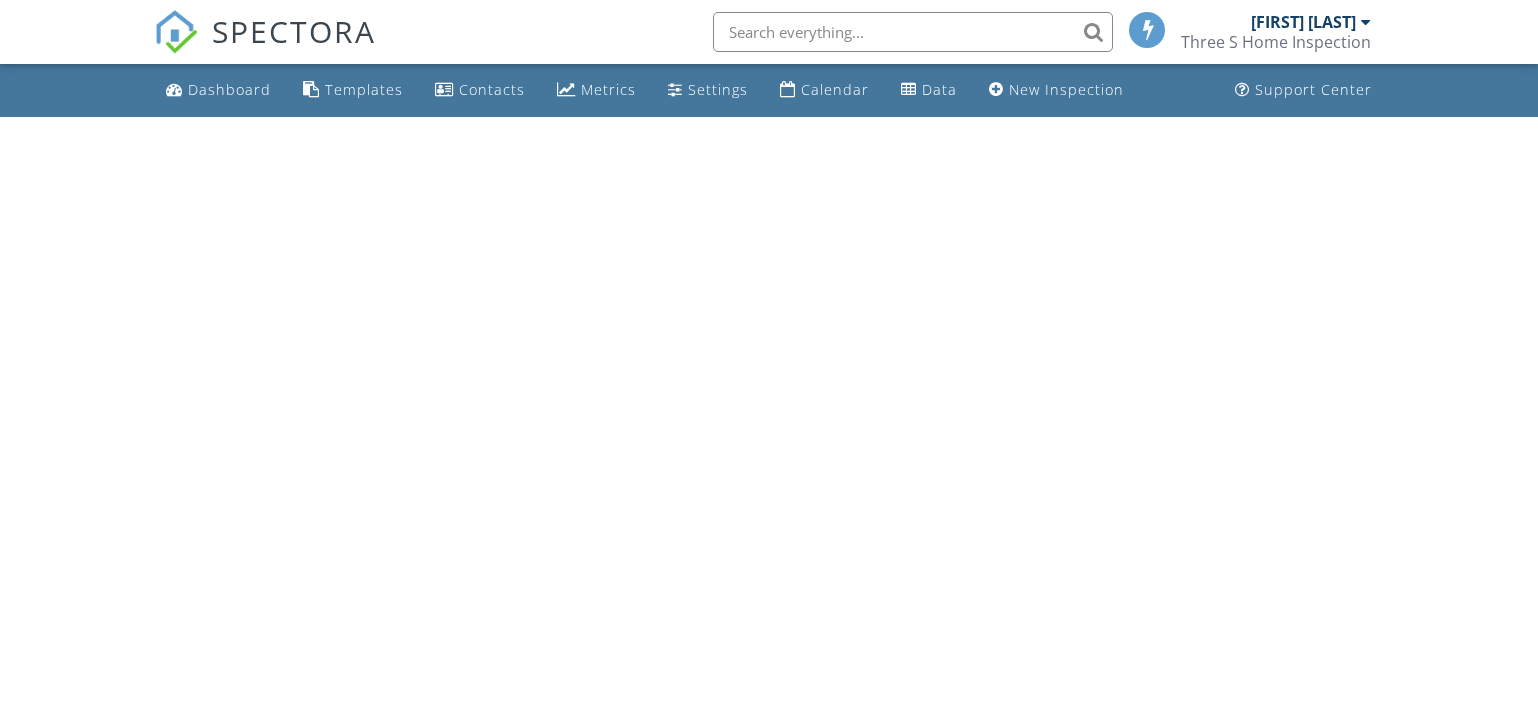 scroll, scrollTop: 0, scrollLeft: 0, axis: both 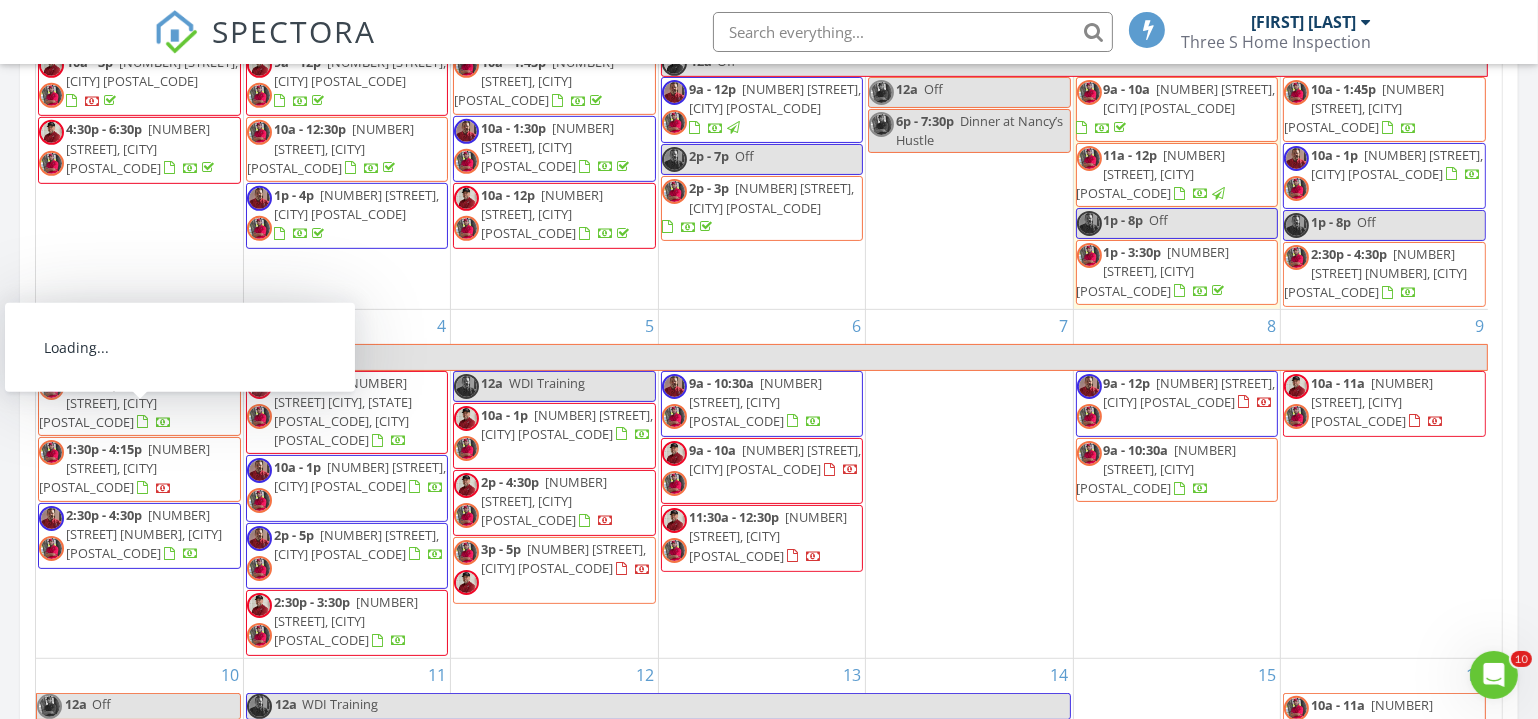 click on "[TIME] - [TIME]
[NUMBER] [STREET], [CITY] [POSTAL_CODE]" at bounding box center [139, 469] 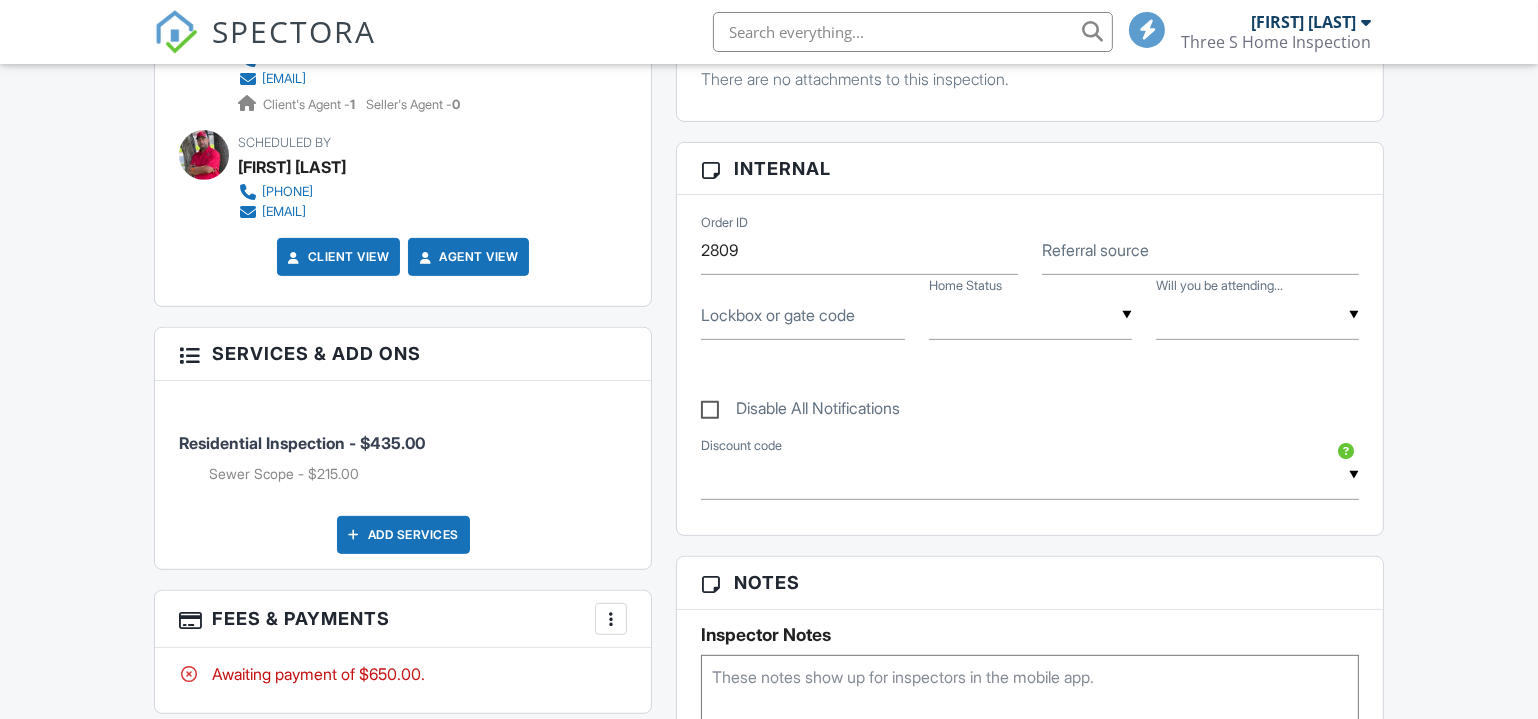 scroll, scrollTop: 999, scrollLeft: 0, axis: vertical 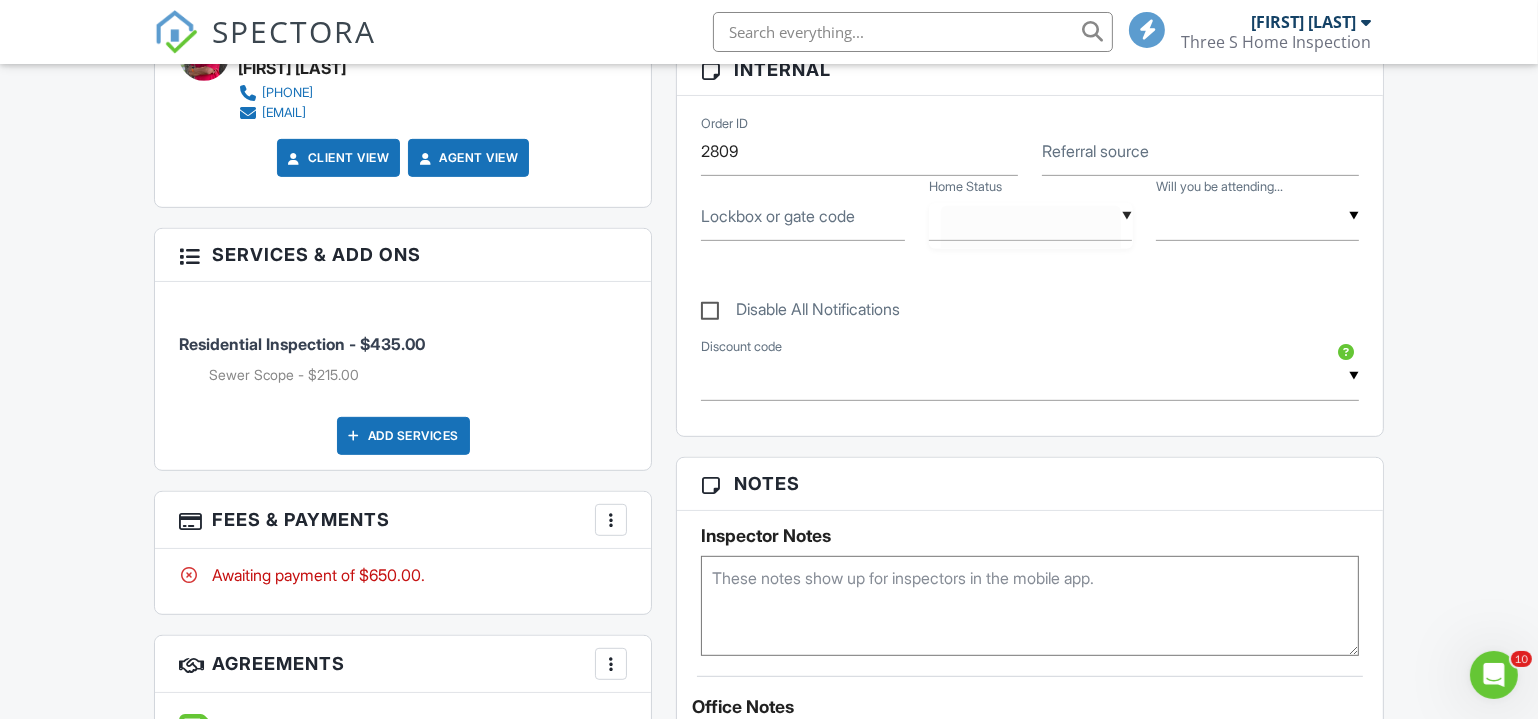 click on "▼ Vacant Occupied
Vacant
Occupied" at bounding box center [1030, 216] 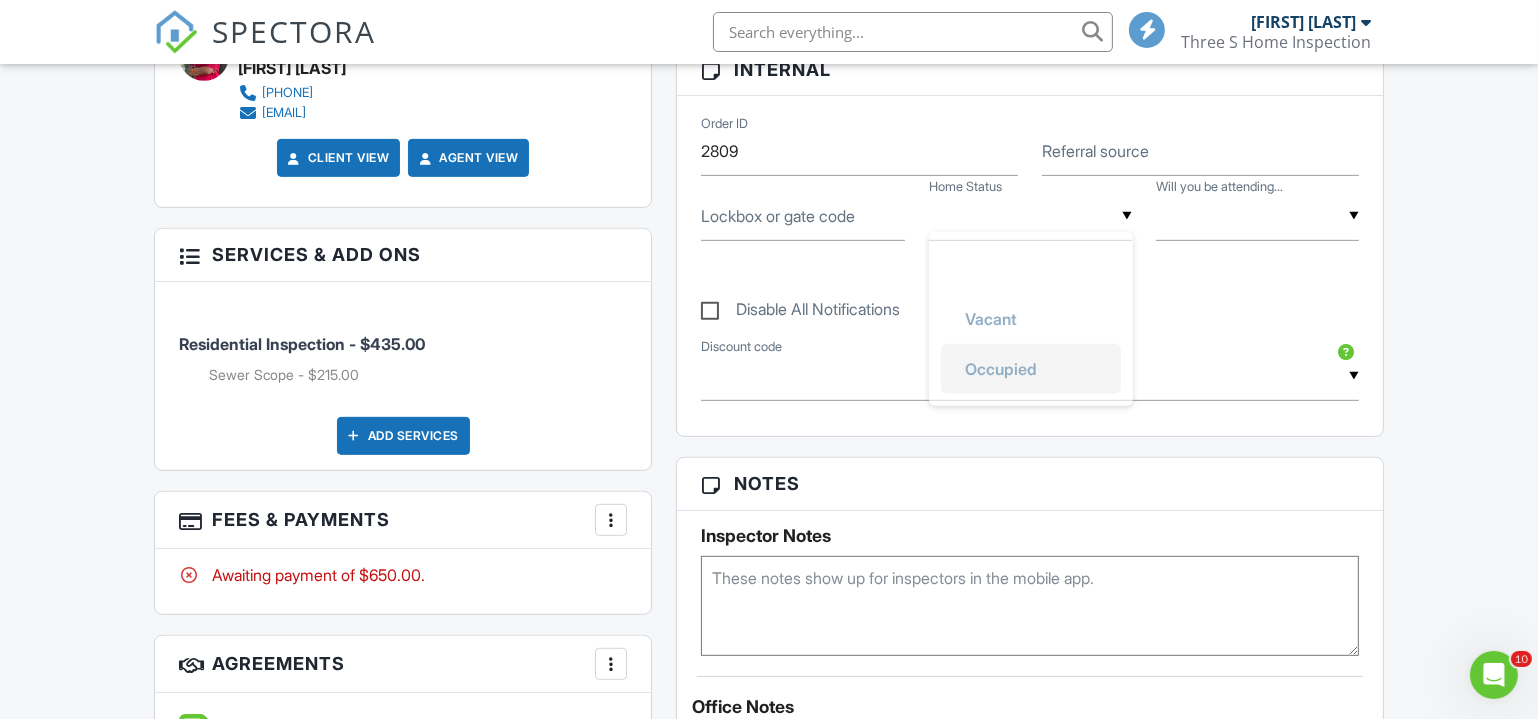 click on "Occupied" at bounding box center [1001, 369] 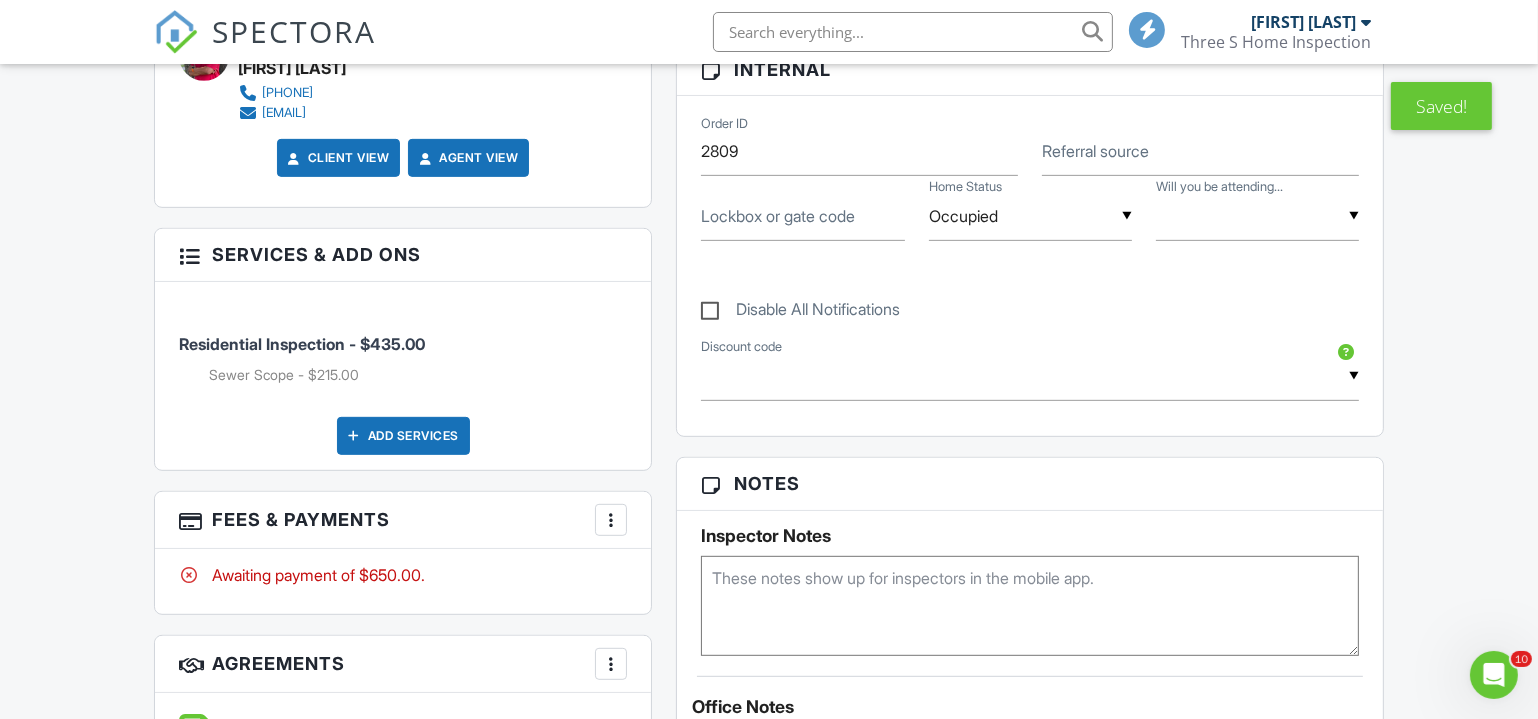 click on "Lockbox or gate code" at bounding box center [778, 216] 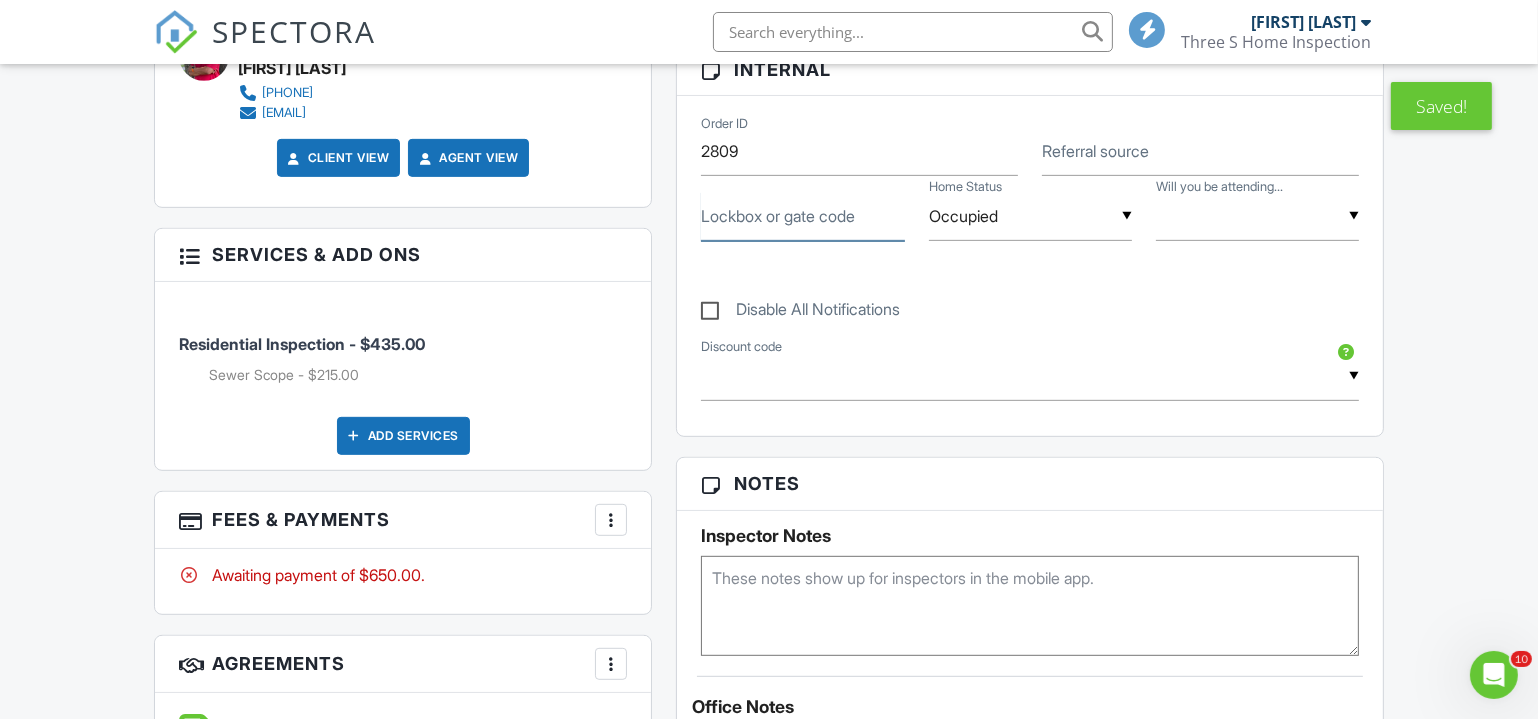 click on "Lockbox or gate code" at bounding box center (802, 216) 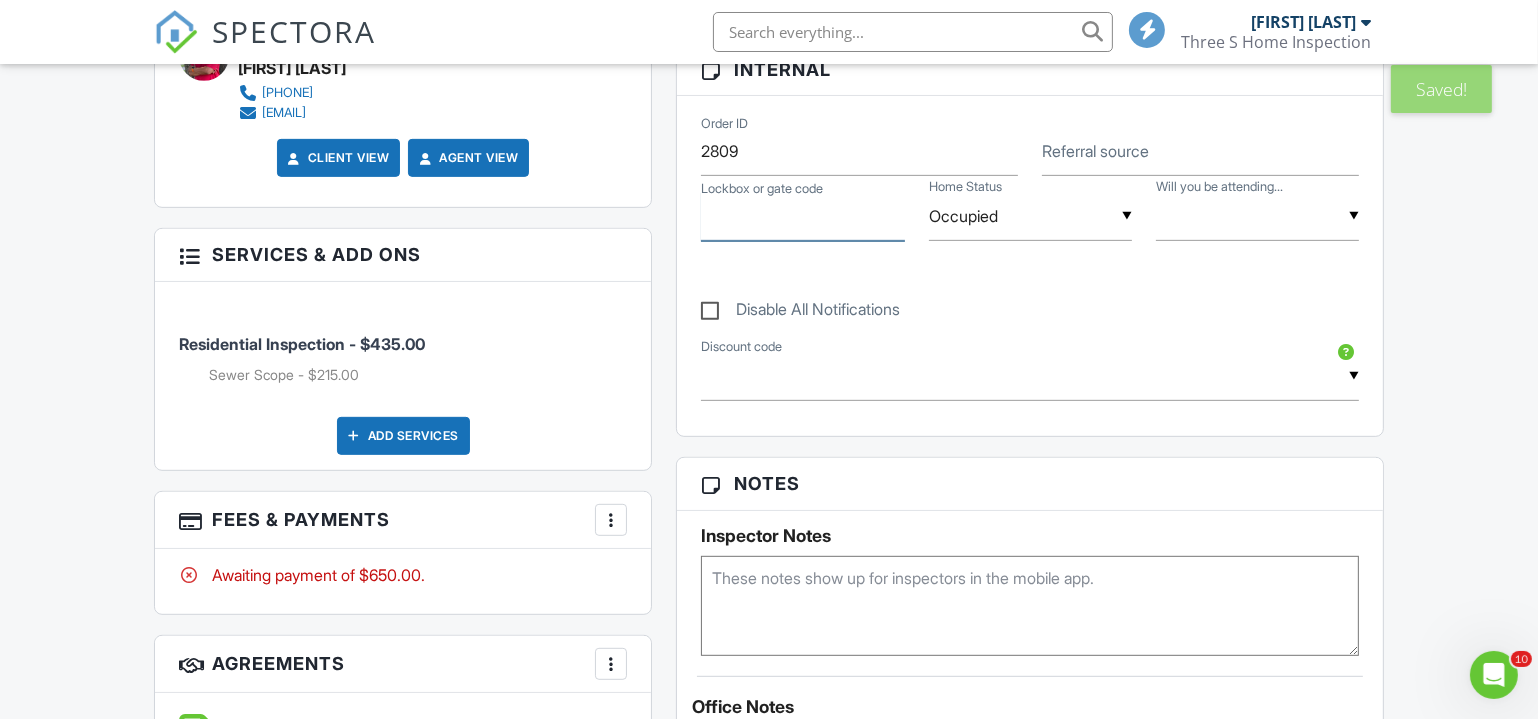 click on "Lockbox or gate code" at bounding box center [802, 216] 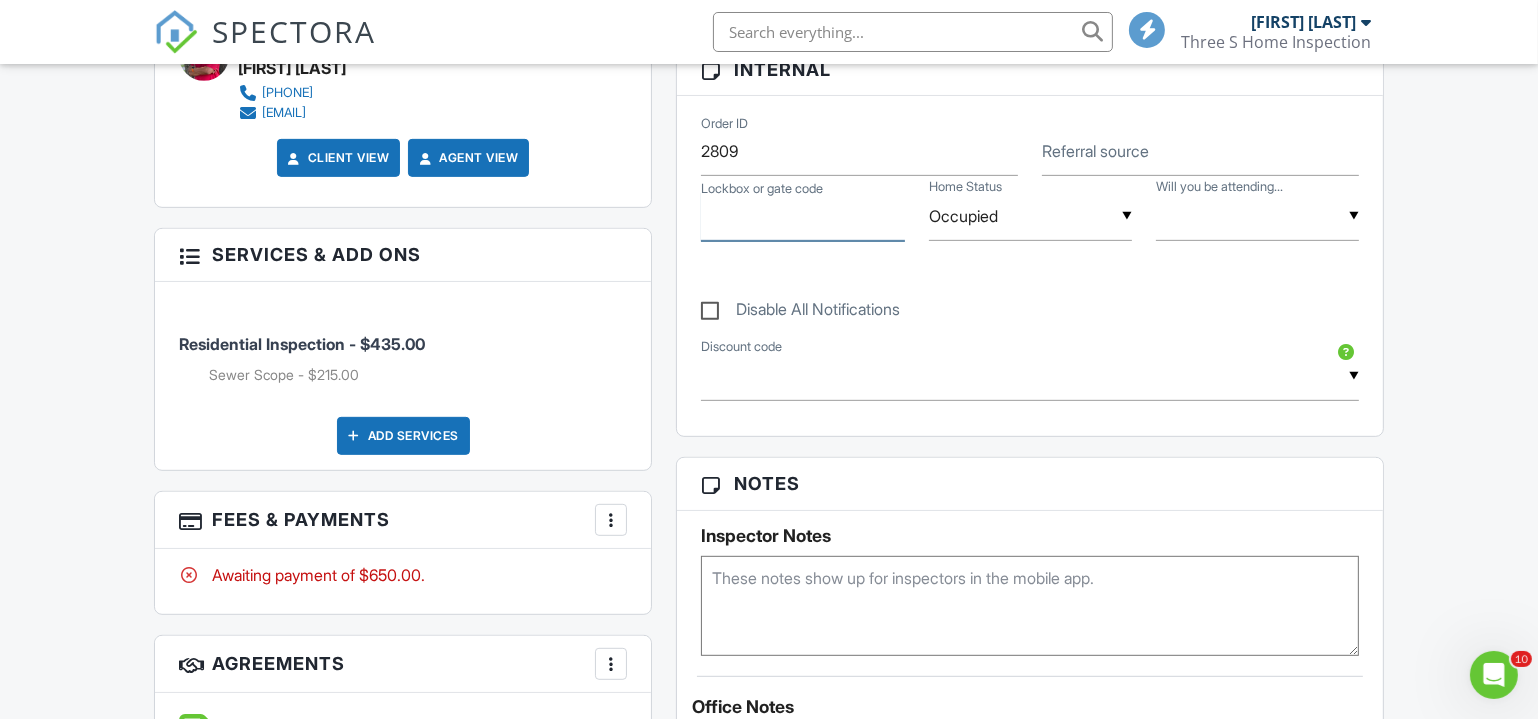 type on "Supra" 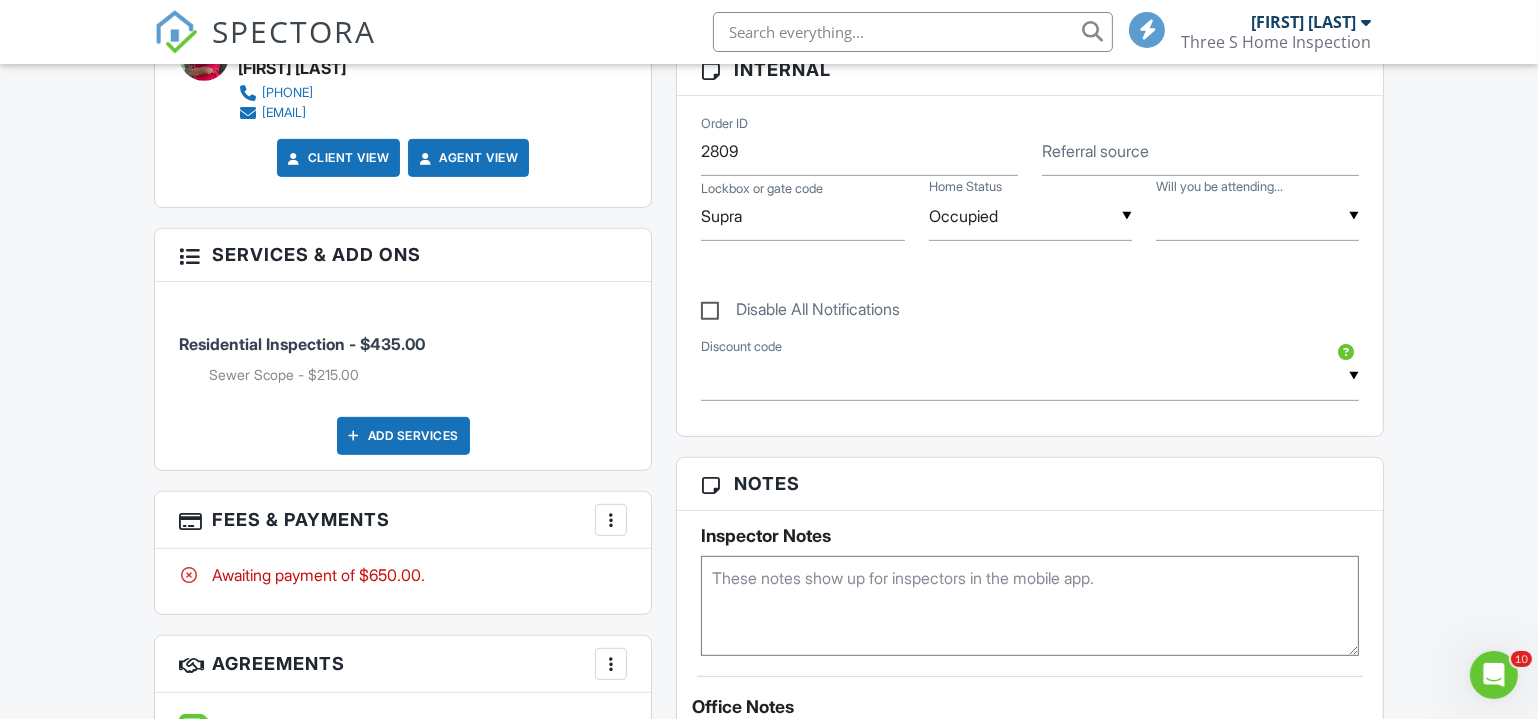 drag, startPoint x: 1163, startPoint y: 348, endPoint x: 1178, endPoint y: 325, distance: 27.45906 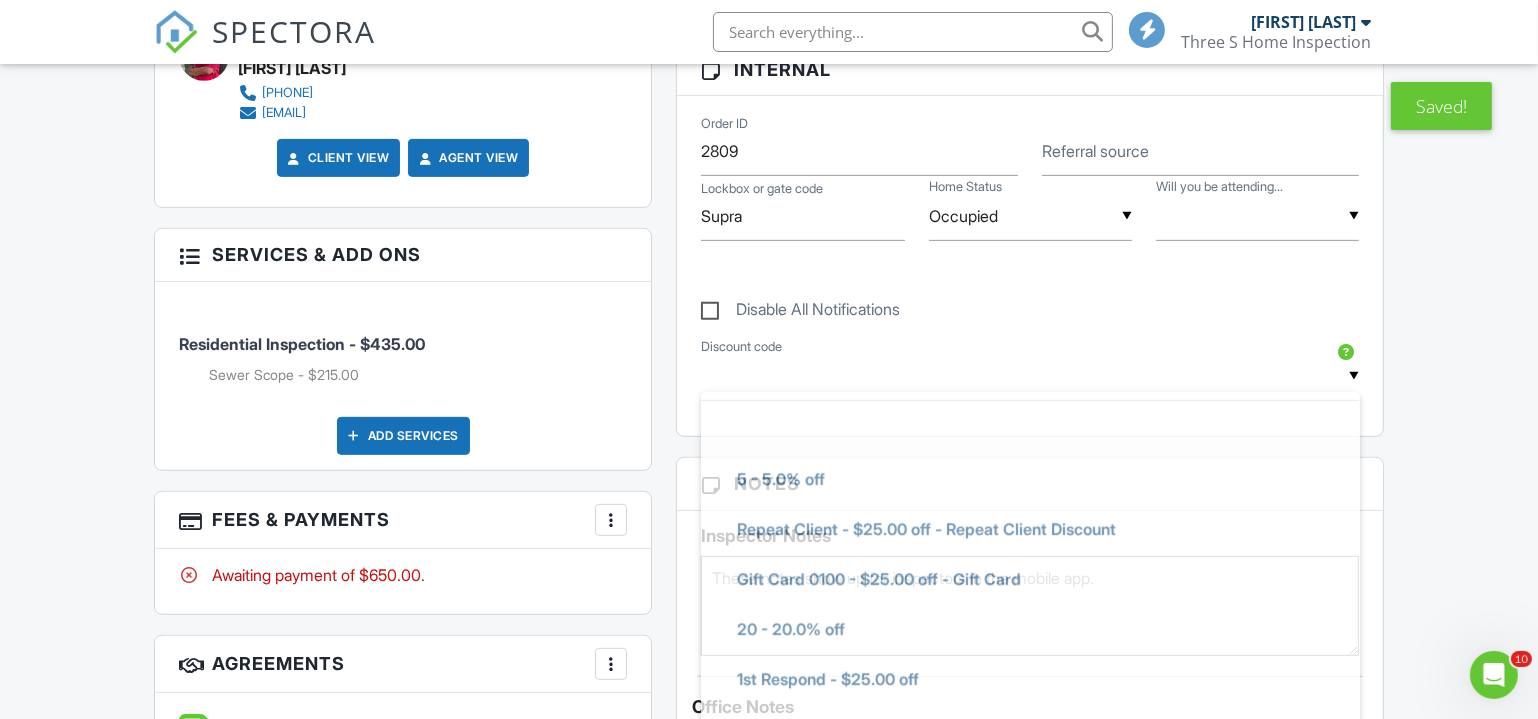 click on "Disable All Notifications" at bounding box center (1030, 298) 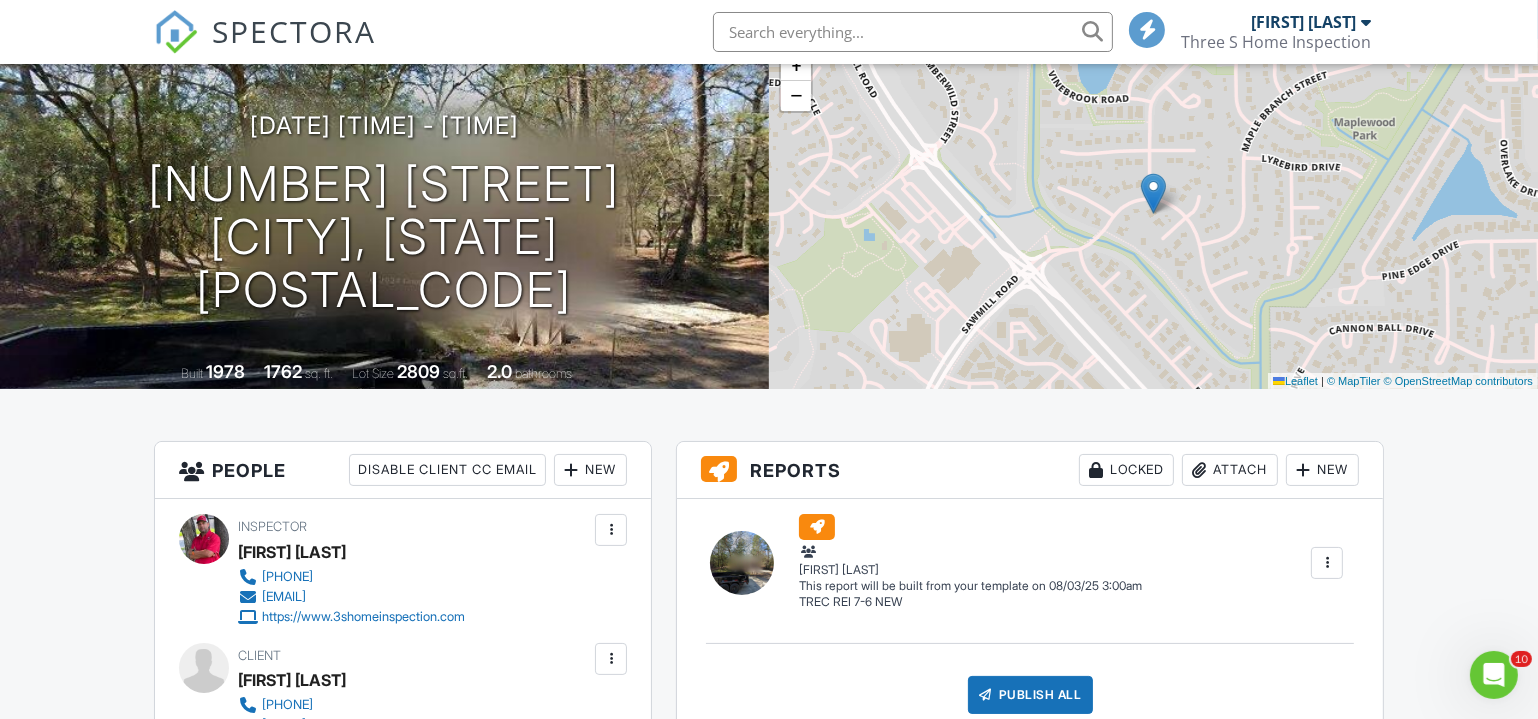 scroll, scrollTop: 0, scrollLeft: 0, axis: both 